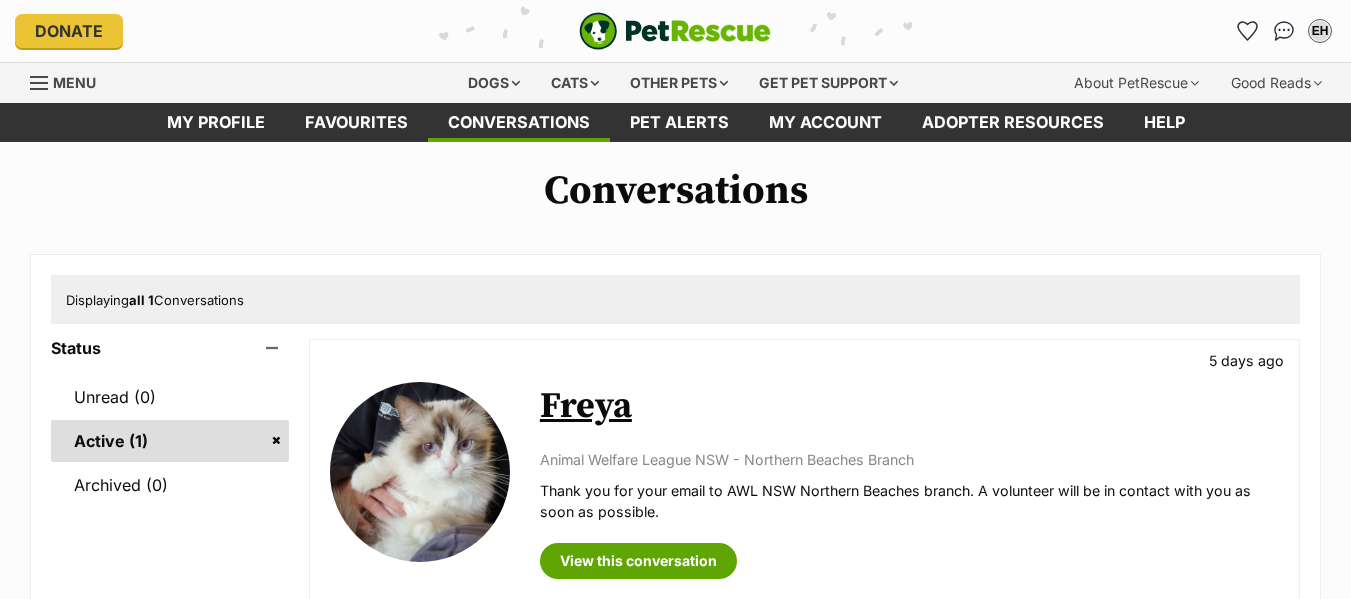 click on "Freya" at bounding box center (586, 406) 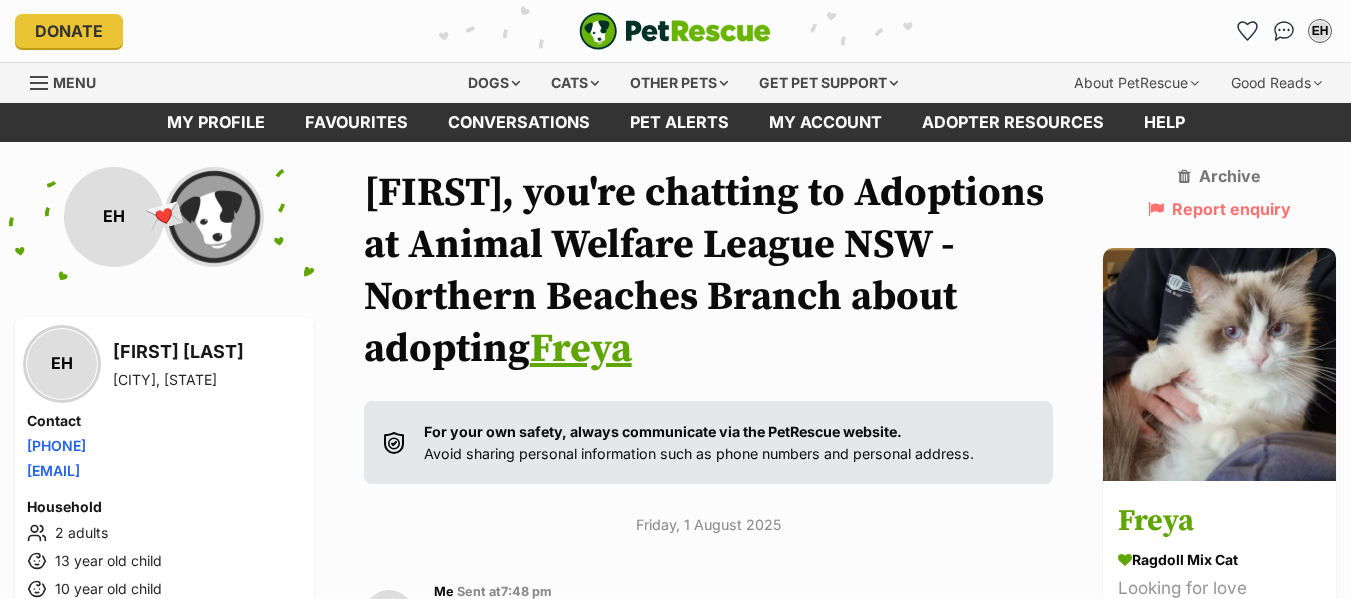 scroll, scrollTop: 0, scrollLeft: 0, axis: both 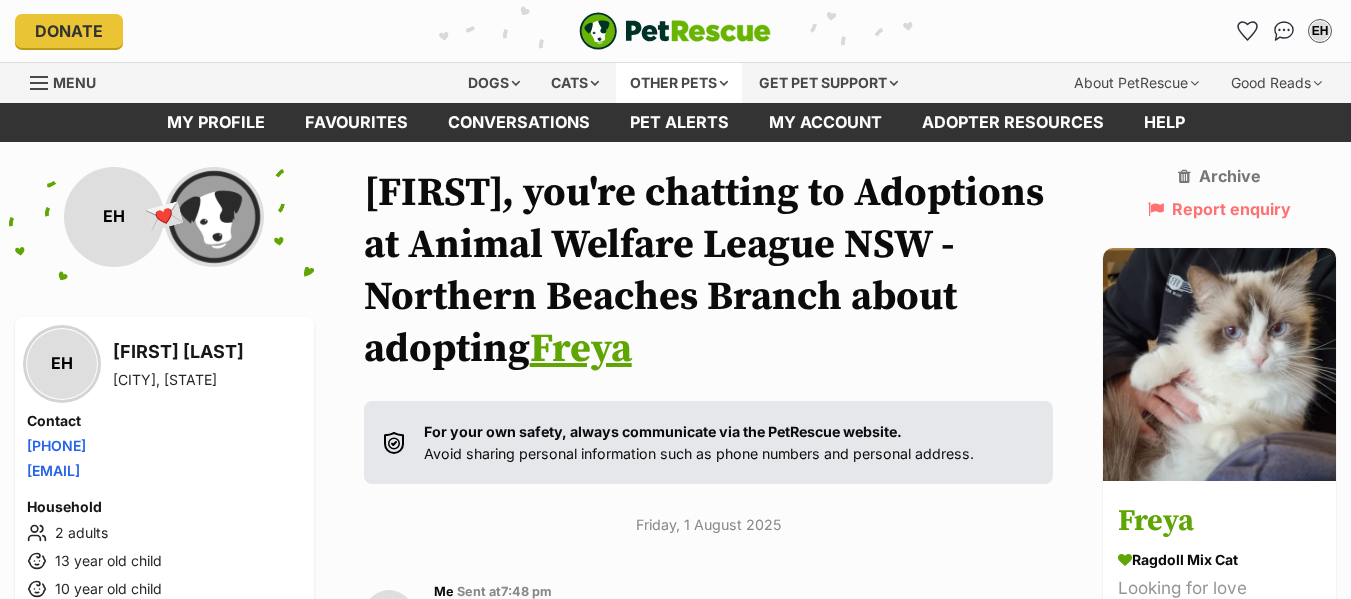 click on "Other pets" at bounding box center (679, 83) 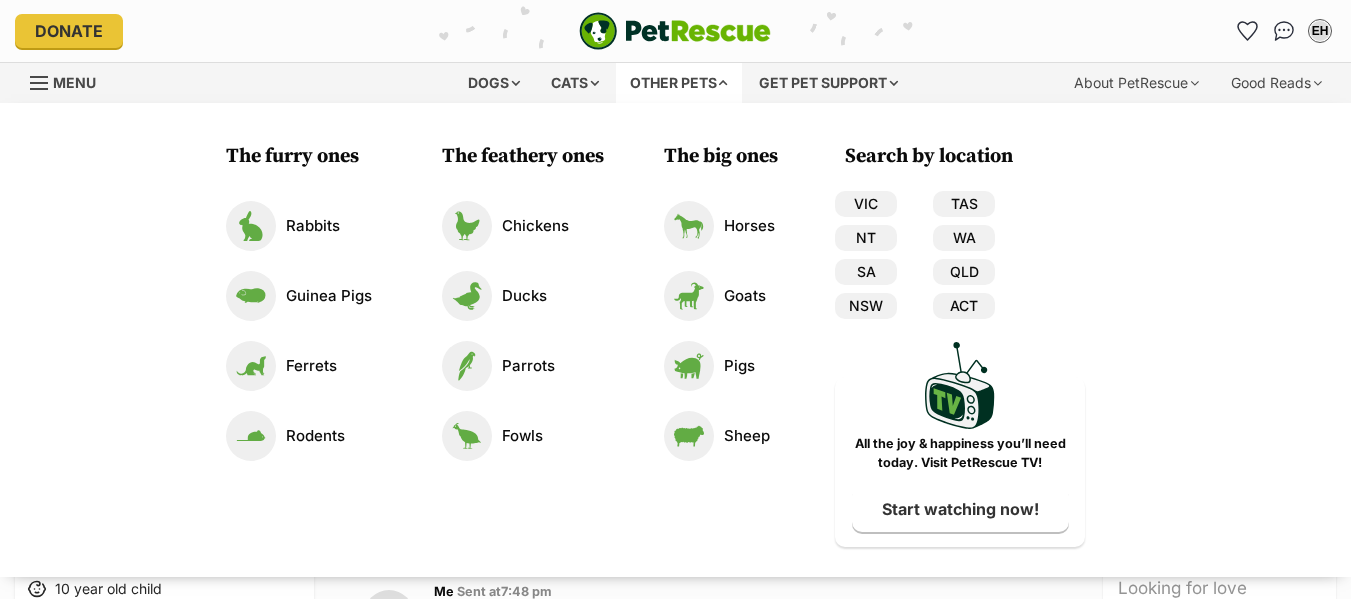 click on "Other pets" at bounding box center (679, 83) 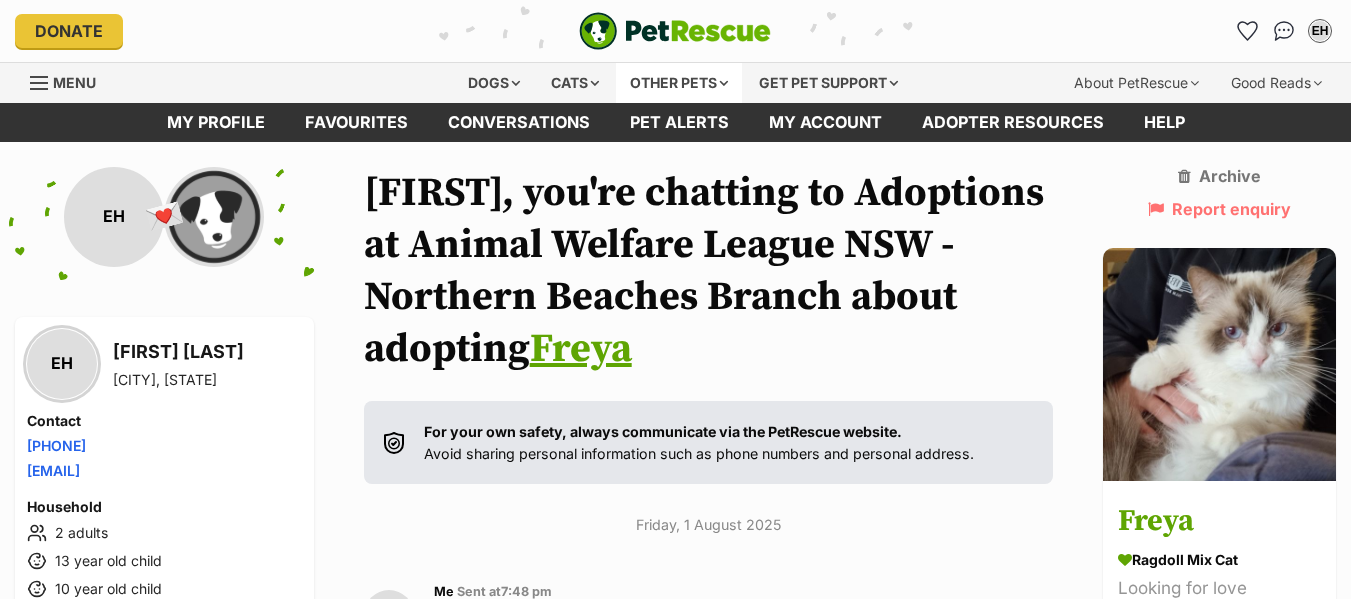 click on "Other pets" at bounding box center (679, 83) 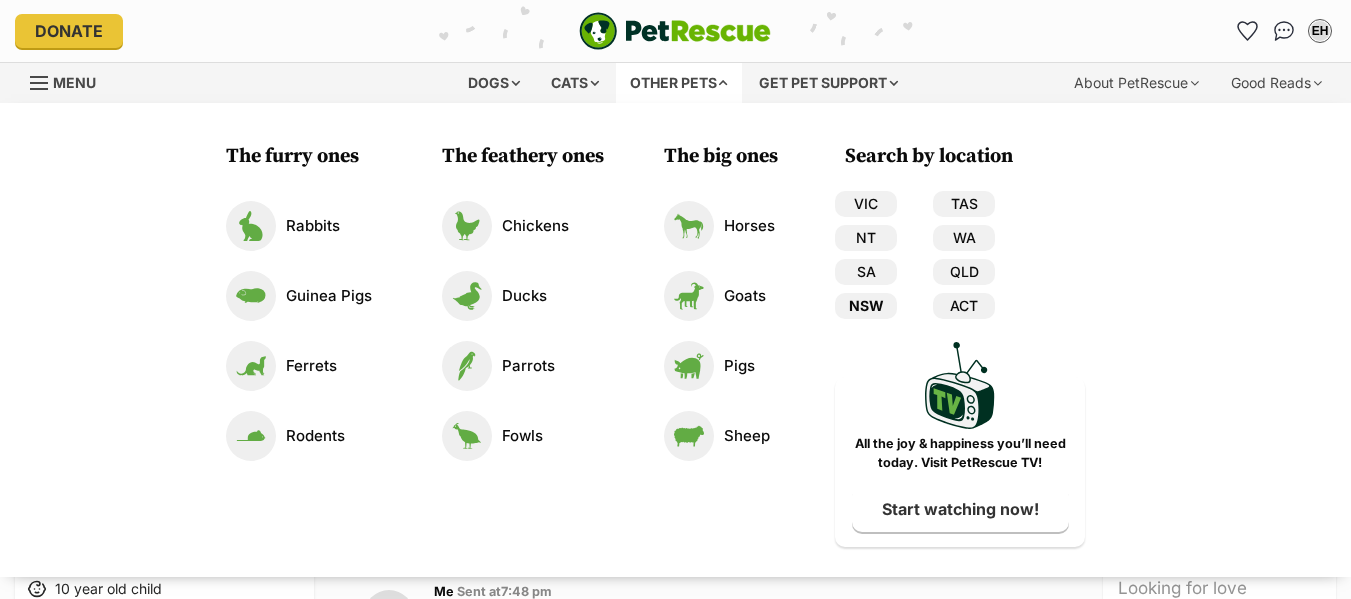 click on "NSW" at bounding box center (866, 306) 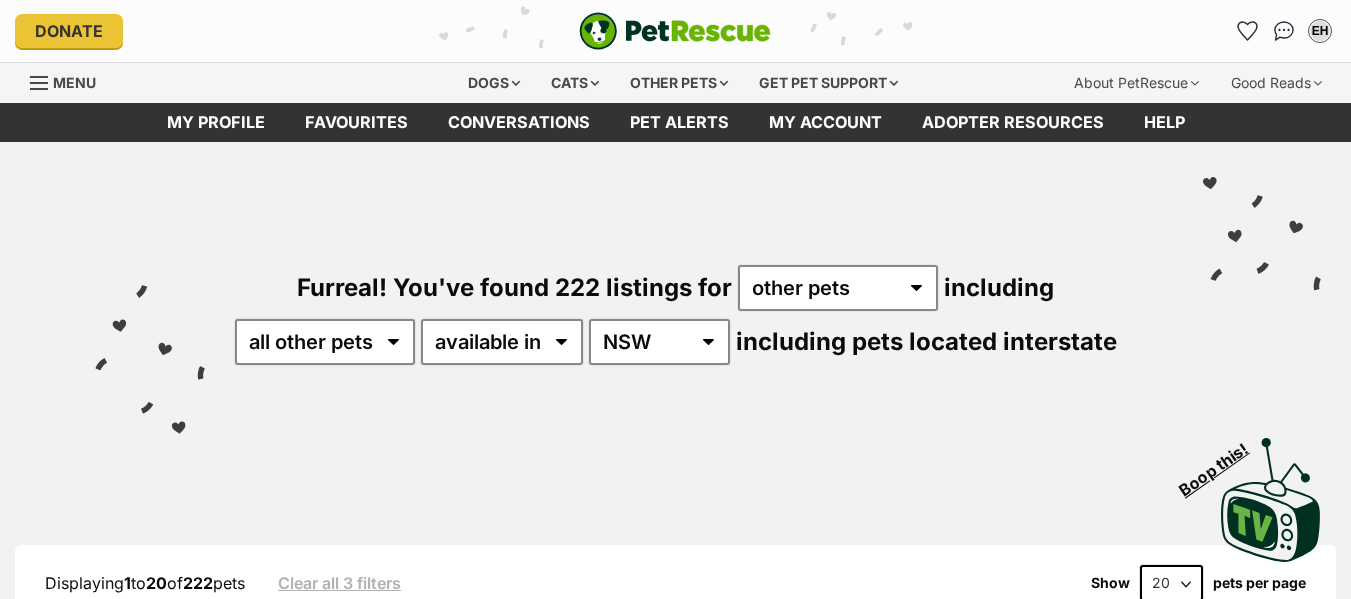 scroll, scrollTop: 520, scrollLeft: 0, axis: vertical 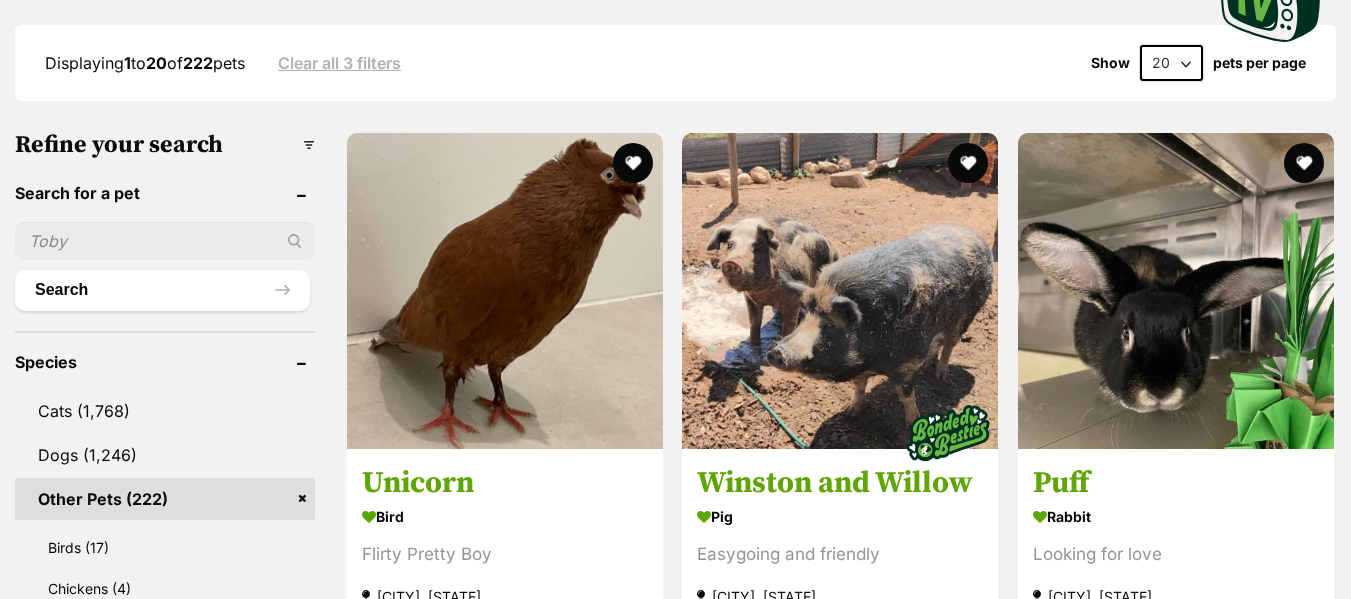 click on "Displaying  1  to  20  of  222  pets
Clear all 3 filters
Show 20 40 60 pets per page" at bounding box center [675, 63] 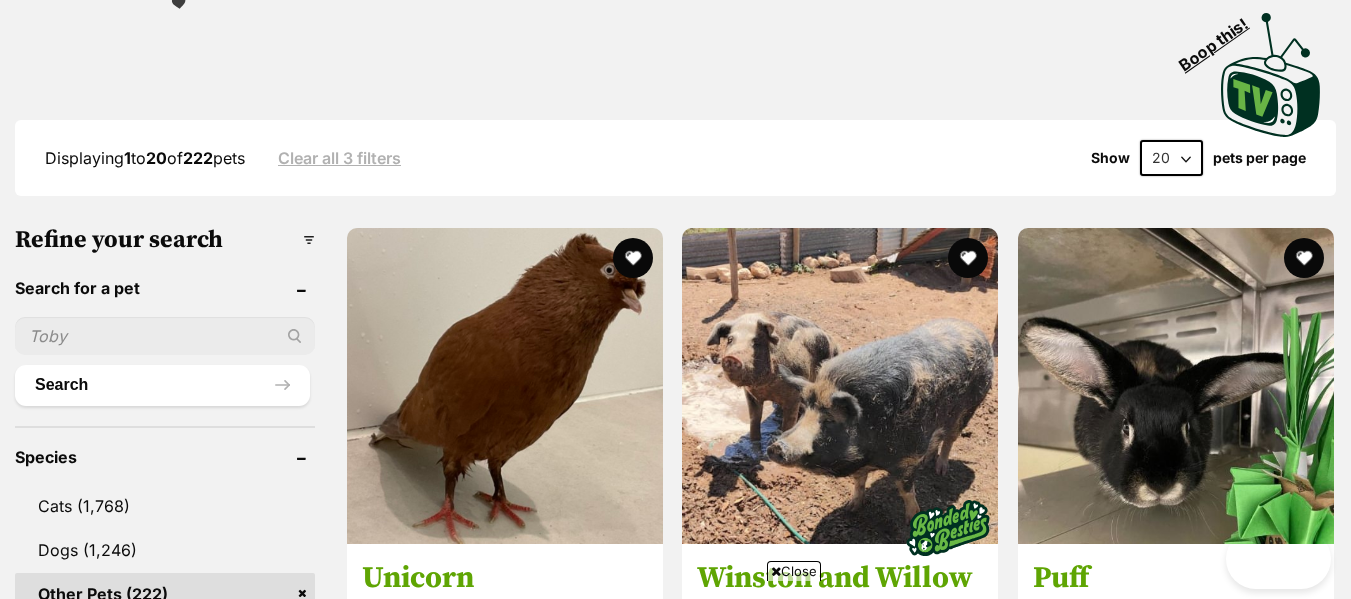 scroll, scrollTop: 80, scrollLeft: 0, axis: vertical 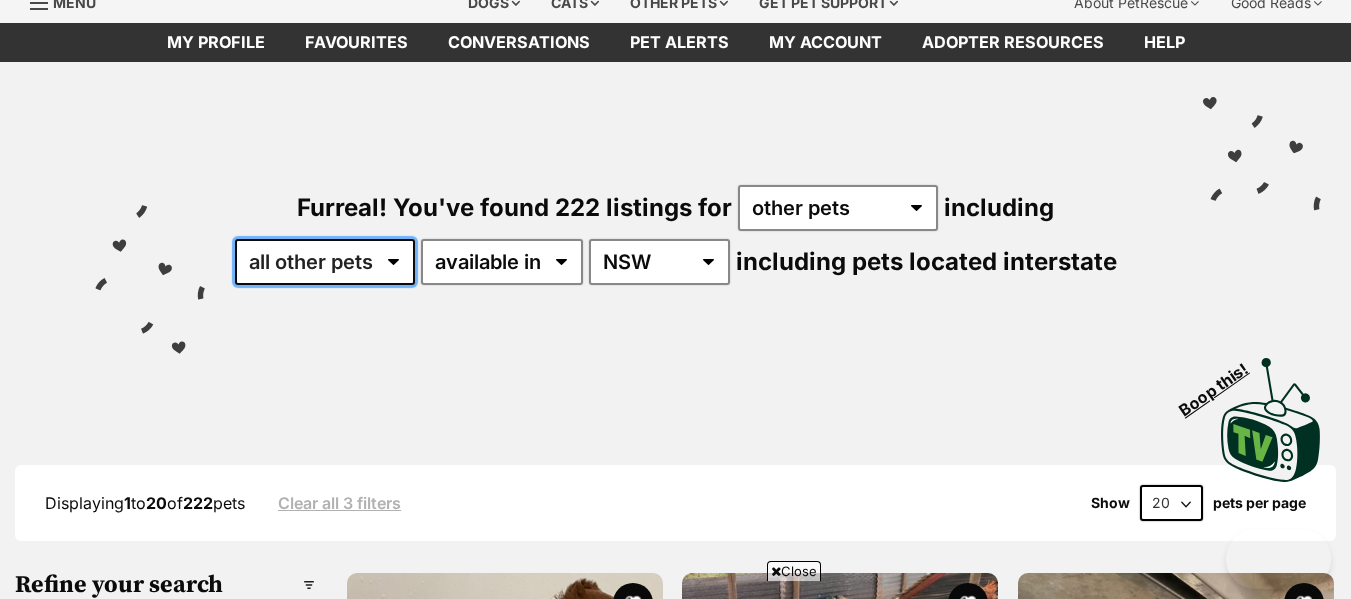 click on "all other pets
Birds
Chickens
Cows
Ferrets
Goats
Guinea Pigs
Horses
Mice
Pigs
Rabbits
Rats
Sheep" at bounding box center (325, 262) 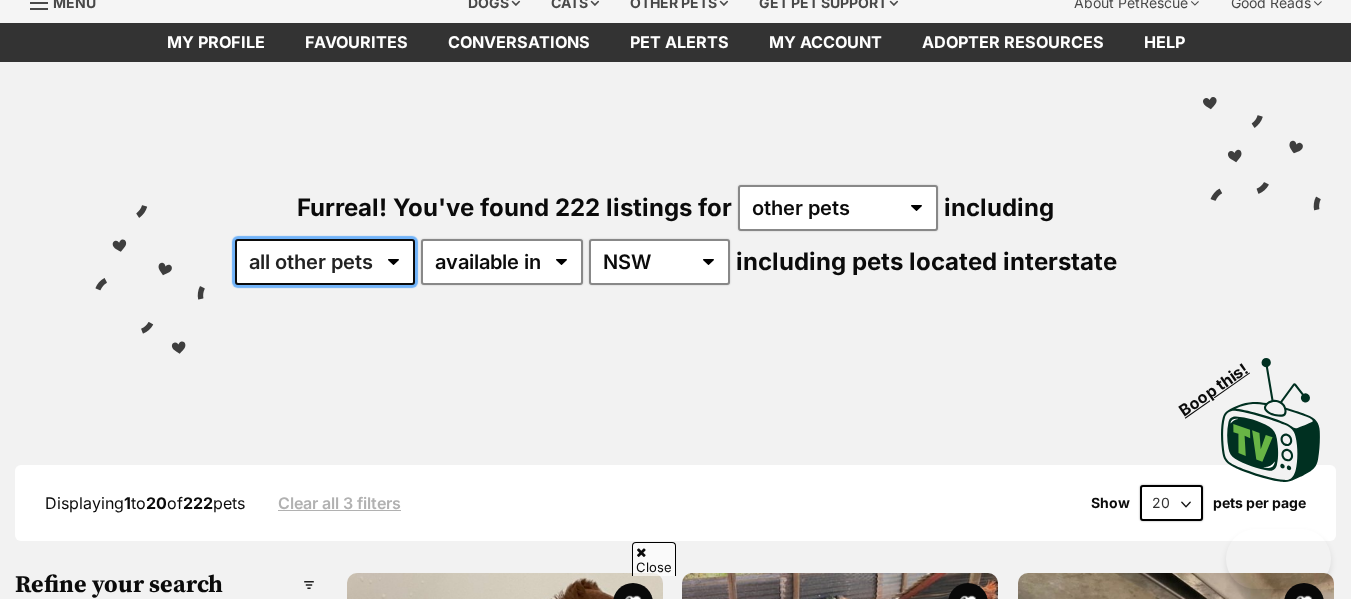 click on "all other pets
Birds
Chickens
Cows
Ferrets
Goats
Guinea Pigs
Horses
Mice
Pigs
Rabbits
Rats
Sheep" at bounding box center [325, 262] 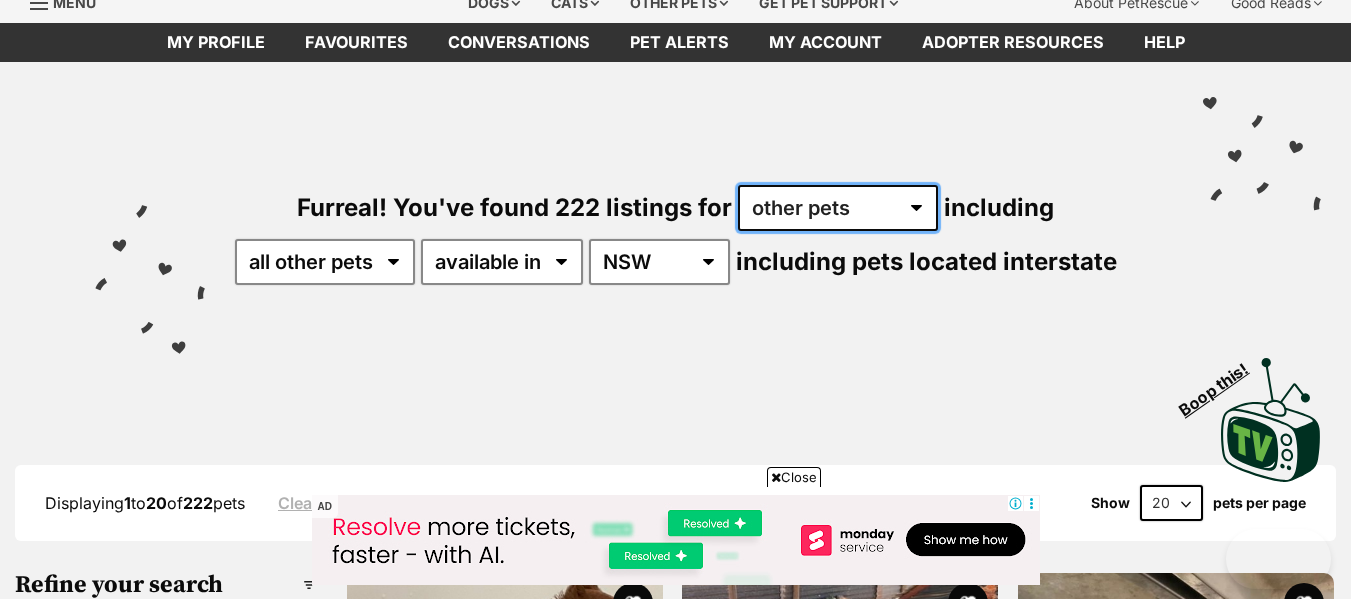 click on "any type of pet
cats
dogs
other pets" at bounding box center (838, 208) 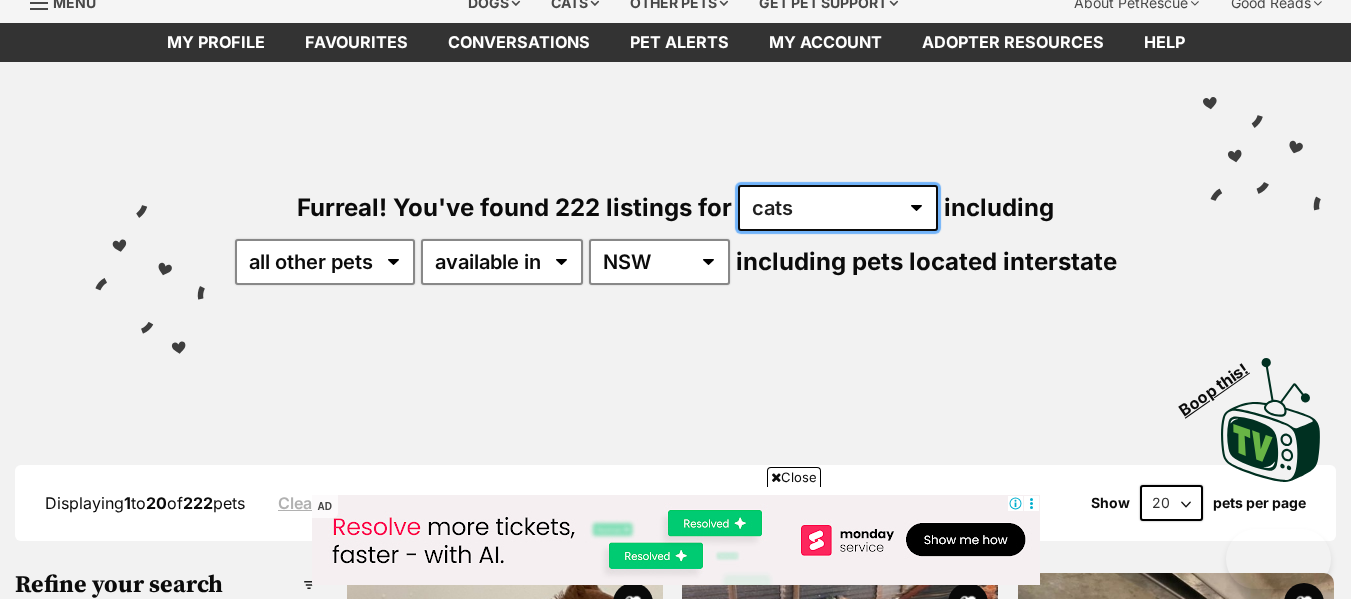 click on "any type of pet
cats
dogs
other pets" at bounding box center [838, 208] 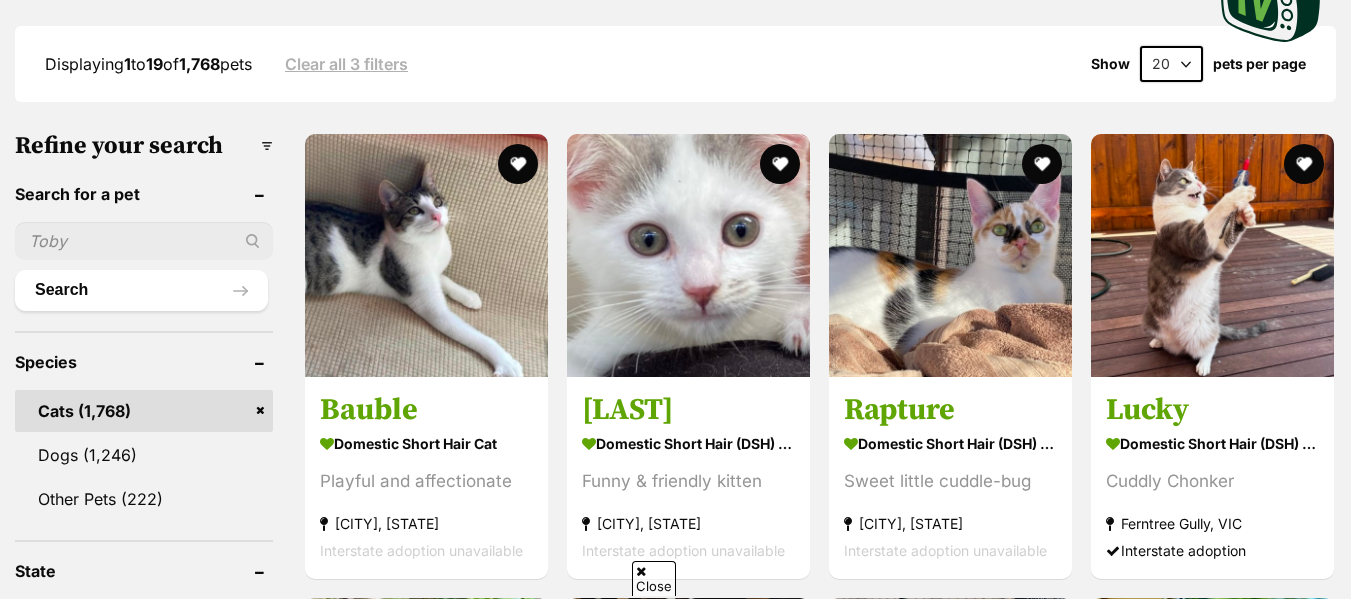 scroll, scrollTop: 520, scrollLeft: 0, axis: vertical 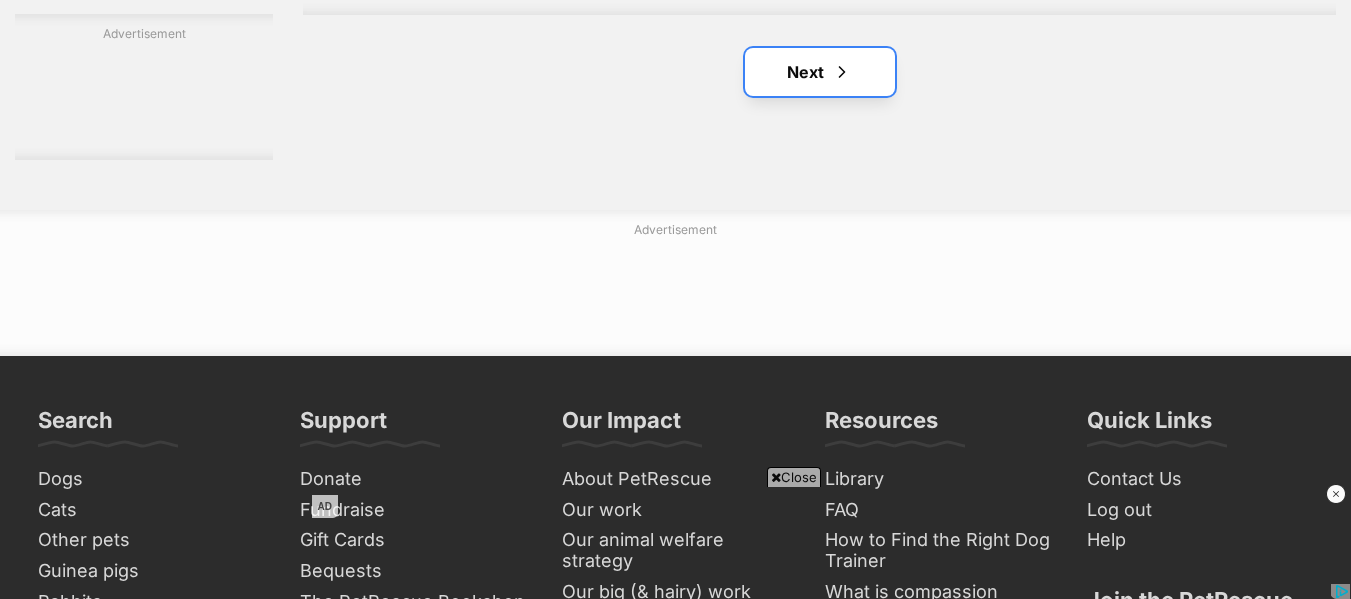 click on "Next" at bounding box center (820, 72) 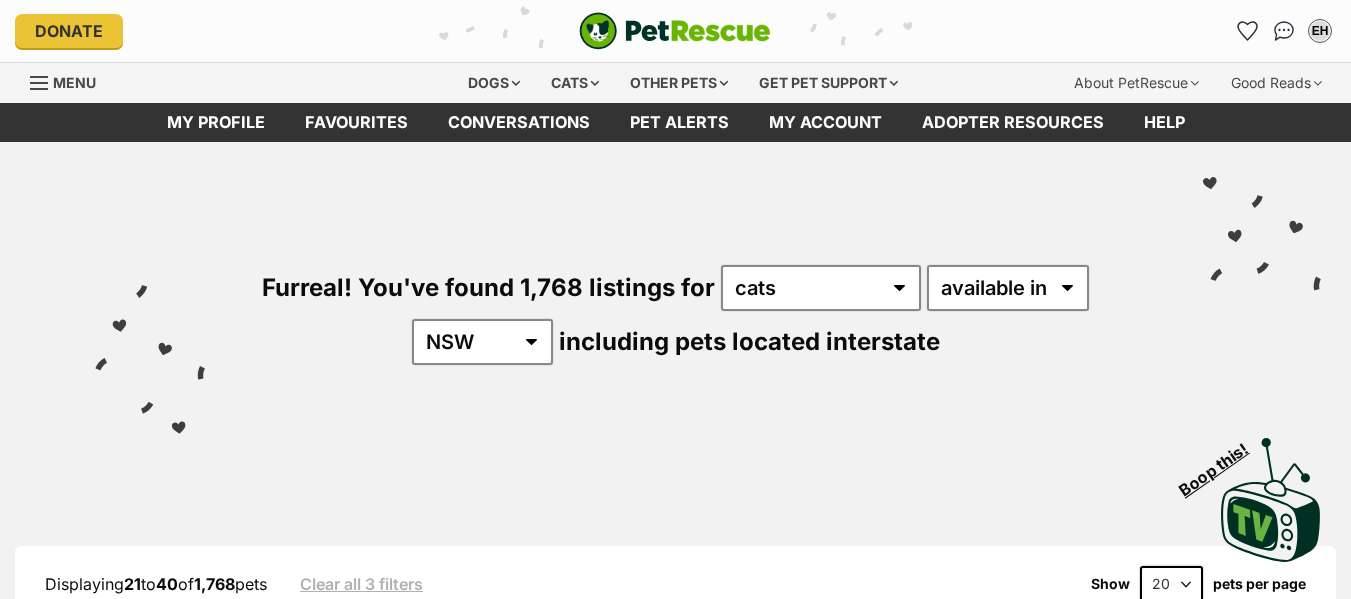 scroll, scrollTop: 0, scrollLeft: 0, axis: both 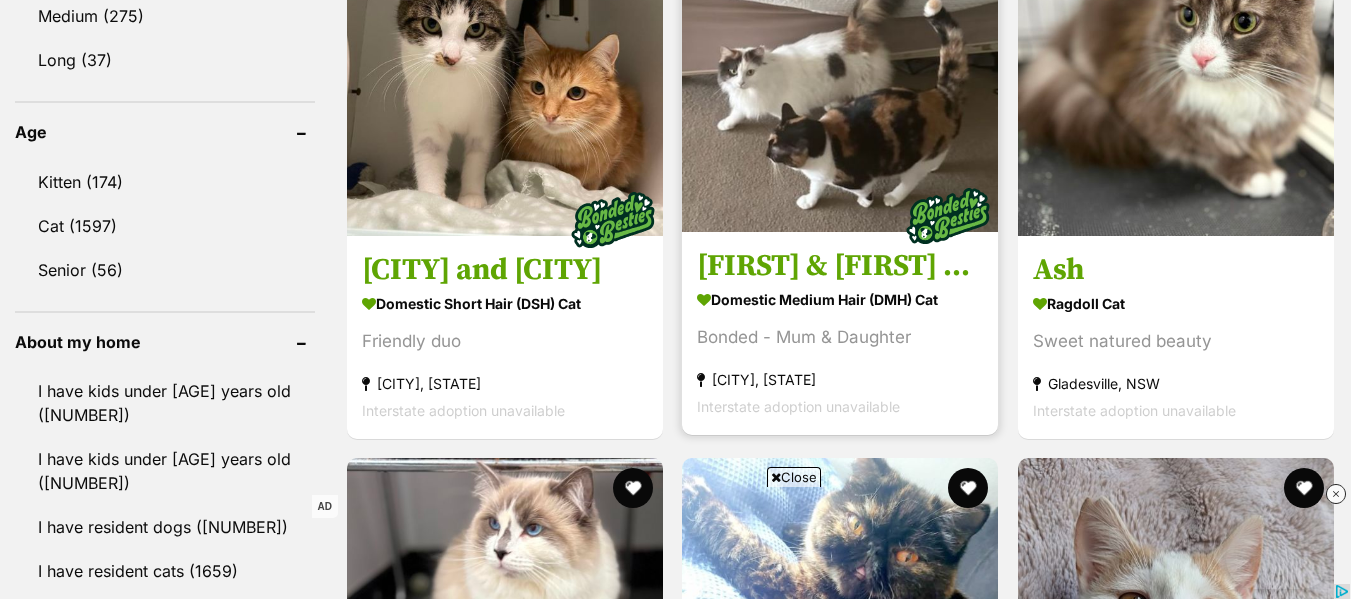 click on "[FIRST] & [FIRST] need another chance" at bounding box center (840, 266) 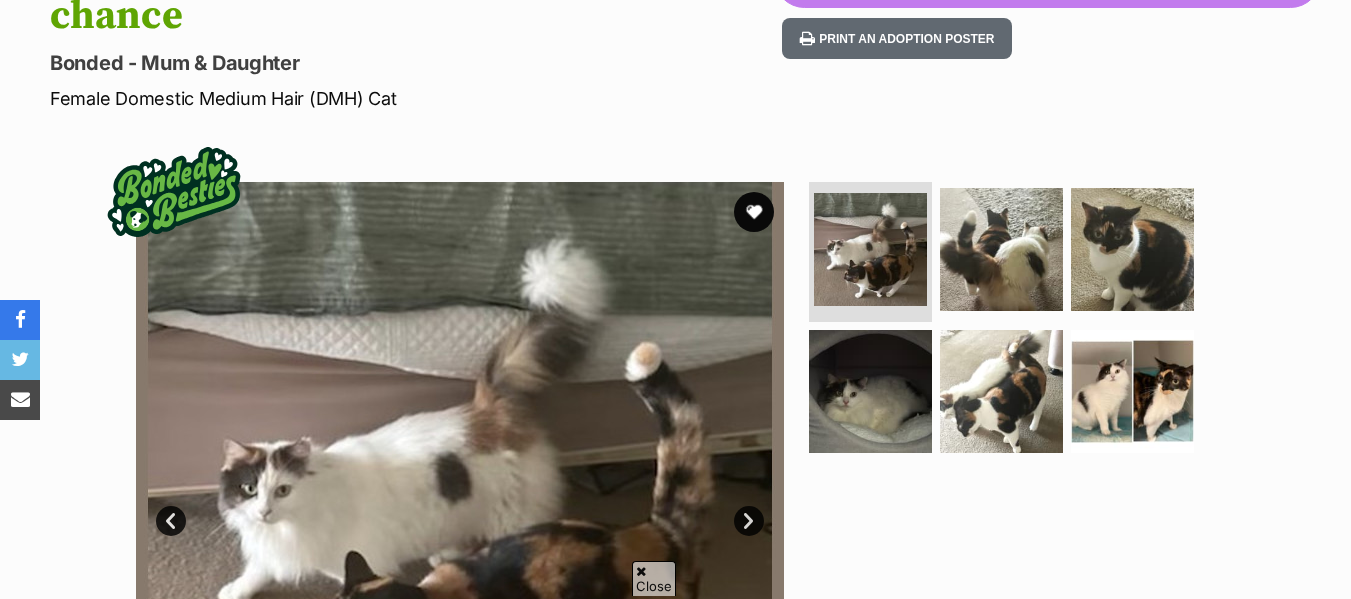 scroll, scrollTop: 314, scrollLeft: 0, axis: vertical 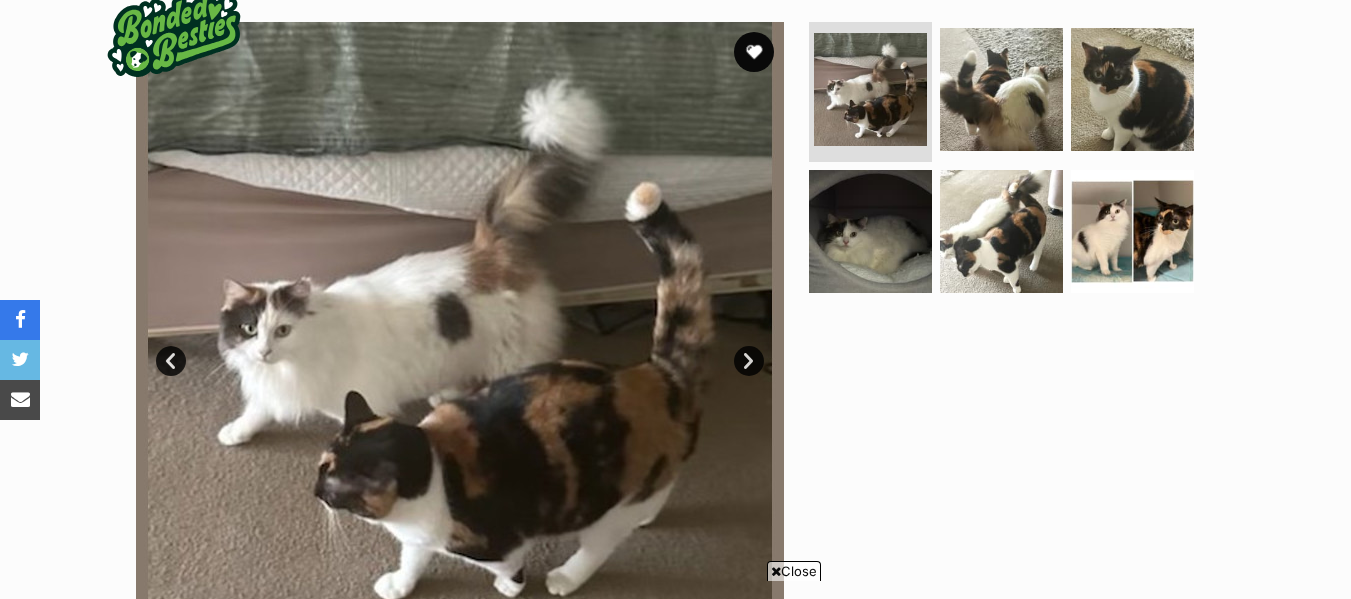 click on "Next" at bounding box center [749, 361] 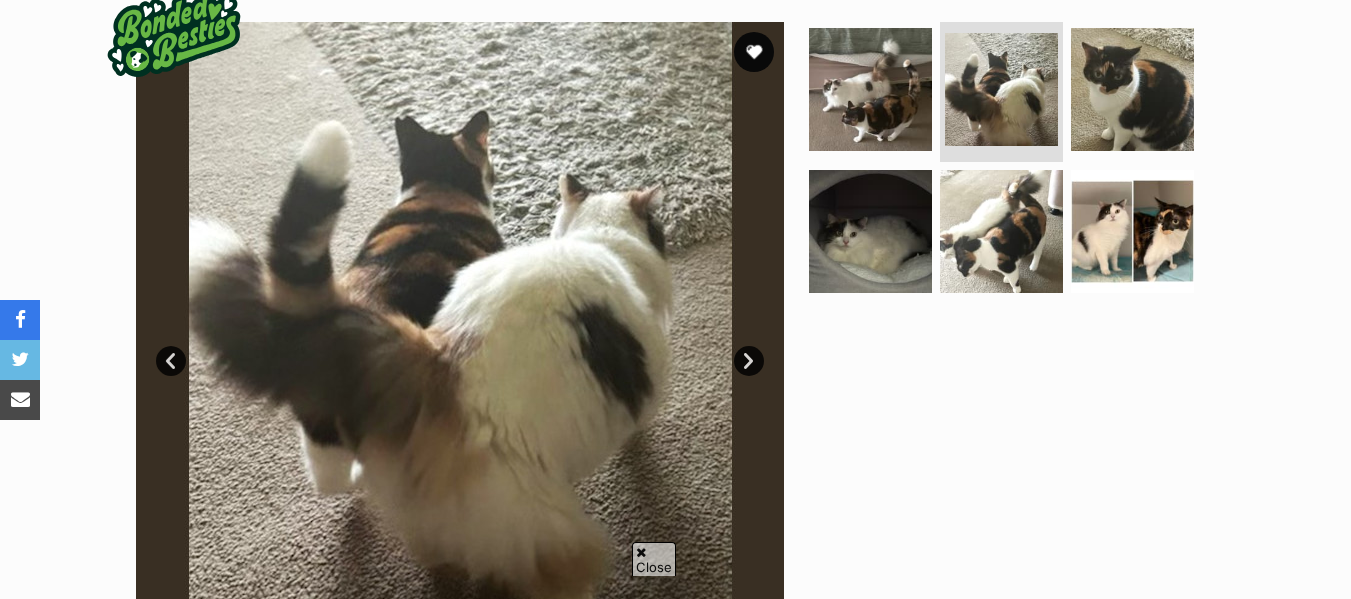 click on "Next" at bounding box center [749, 361] 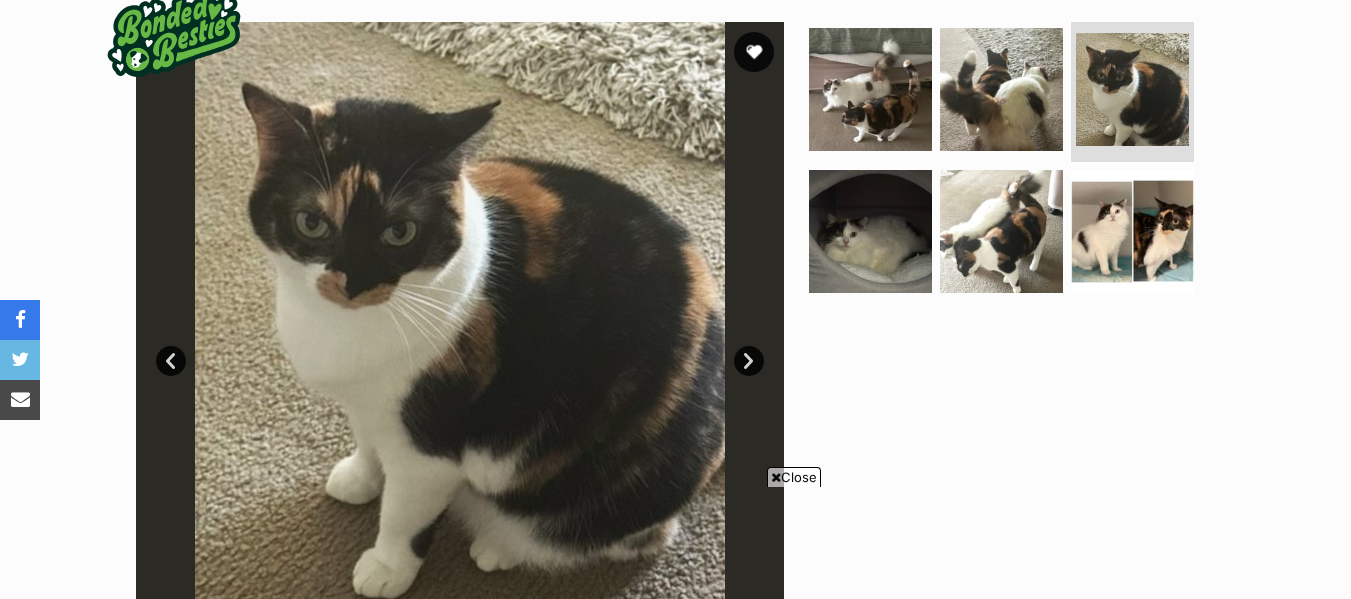 scroll, scrollTop: 0, scrollLeft: 0, axis: both 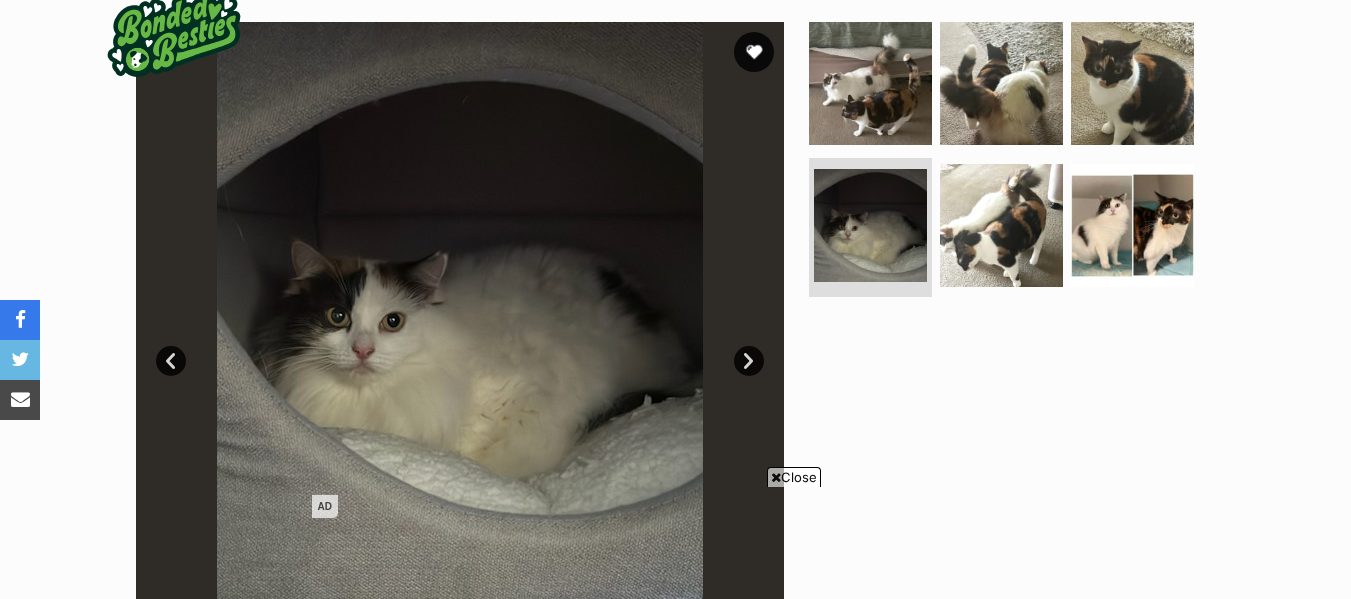 click on "Next" at bounding box center (749, 361) 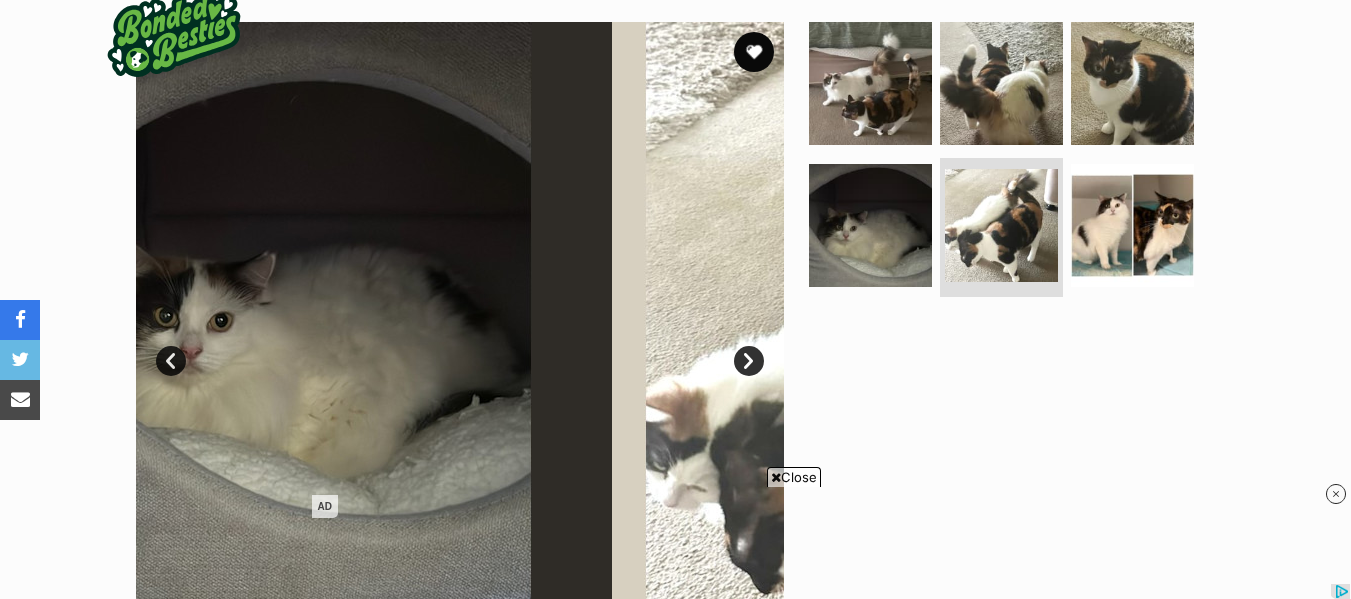 scroll, scrollTop: 0, scrollLeft: 0, axis: both 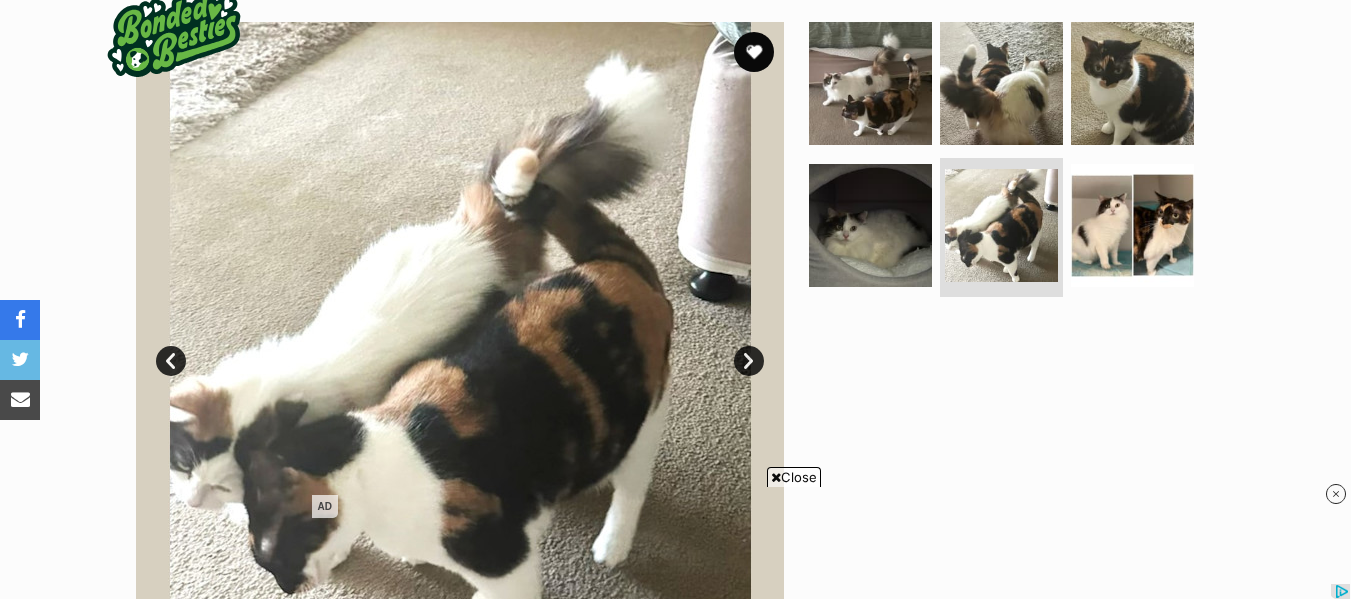 click on "Next" at bounding box center (749, 361) 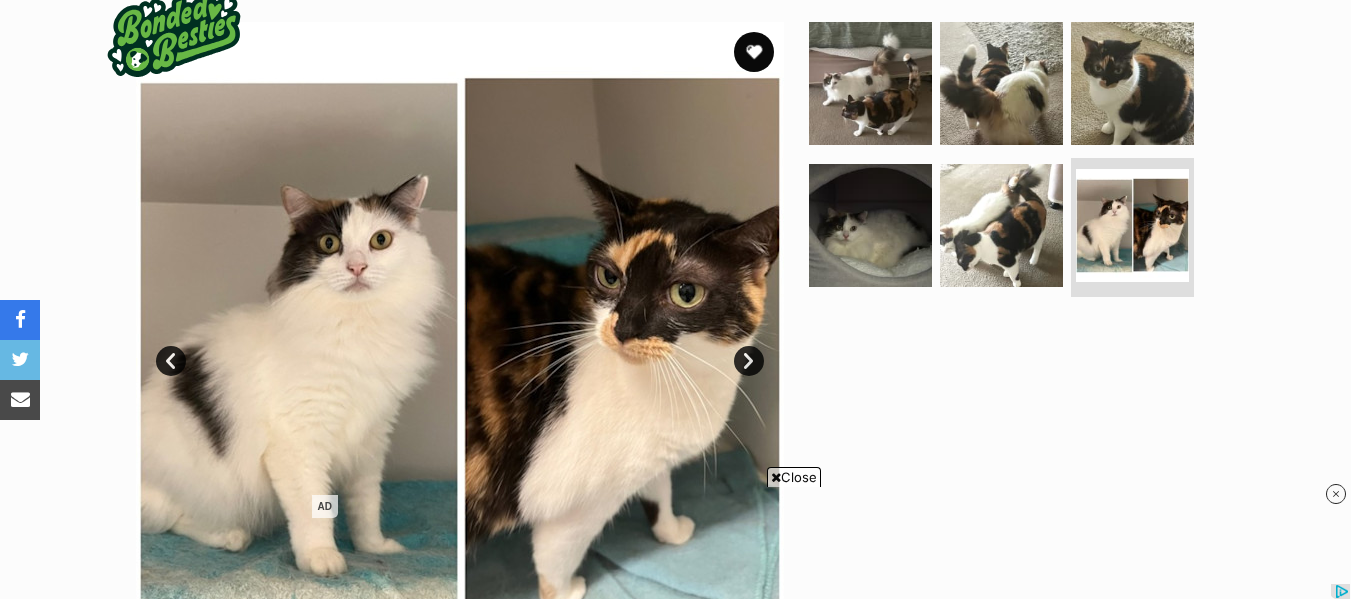 click on "Next" at bounding box center [749, 361] 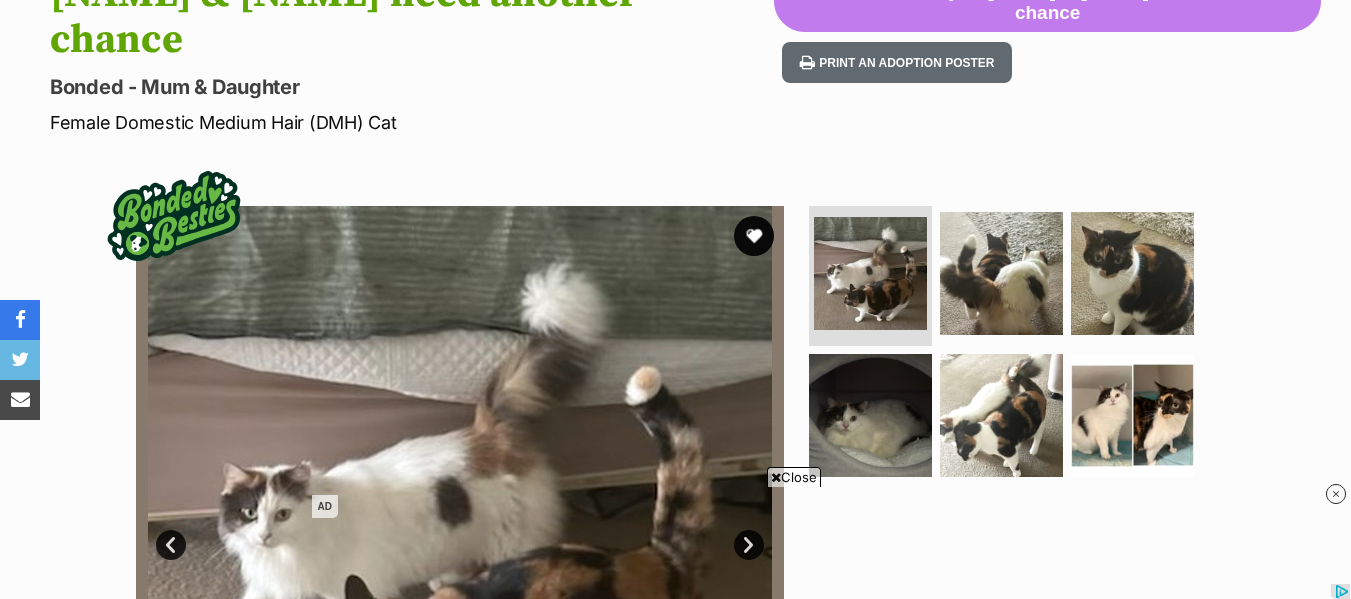 scroll, scrollTop: 177, scrollLeft: 0, axis: vertical 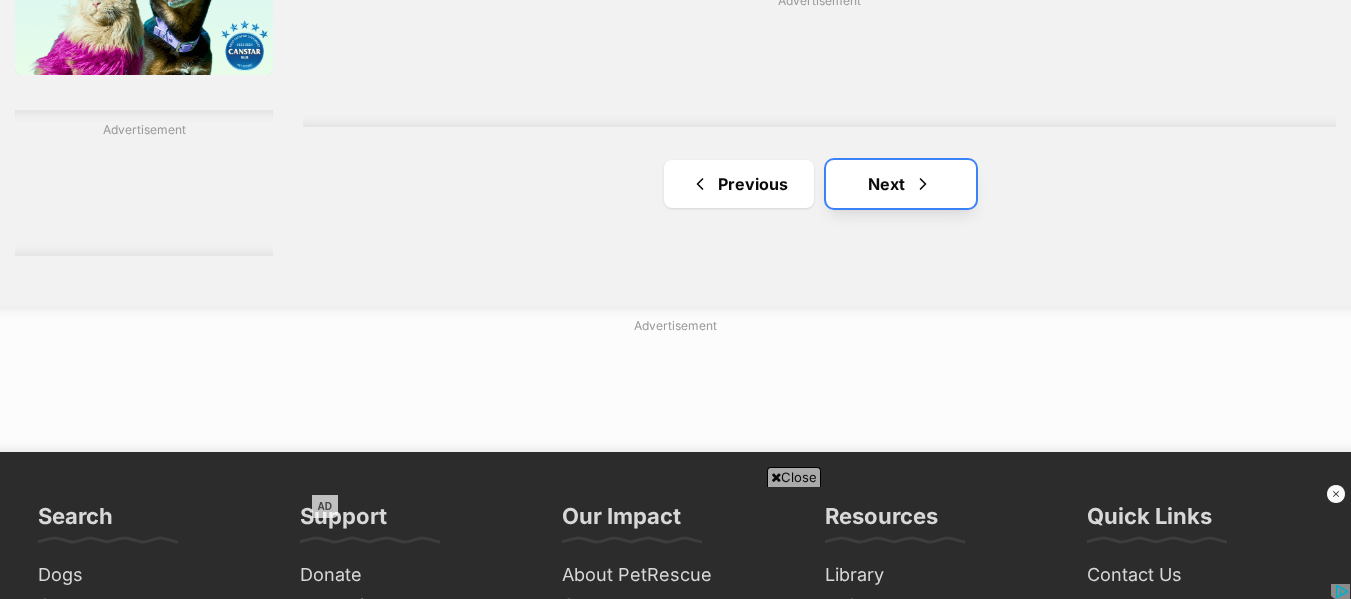 click on "Next" at bounding box center (901, 184) 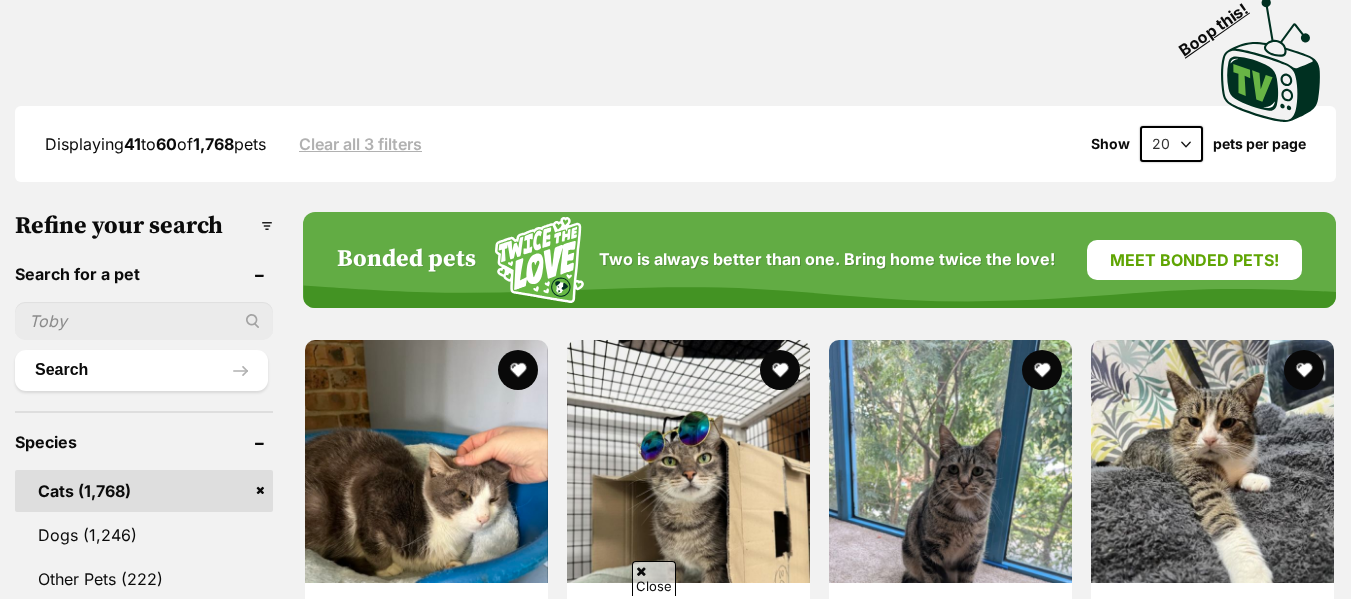scroll, scrollTop: 440, scrollLeft: 0, axis: vertical 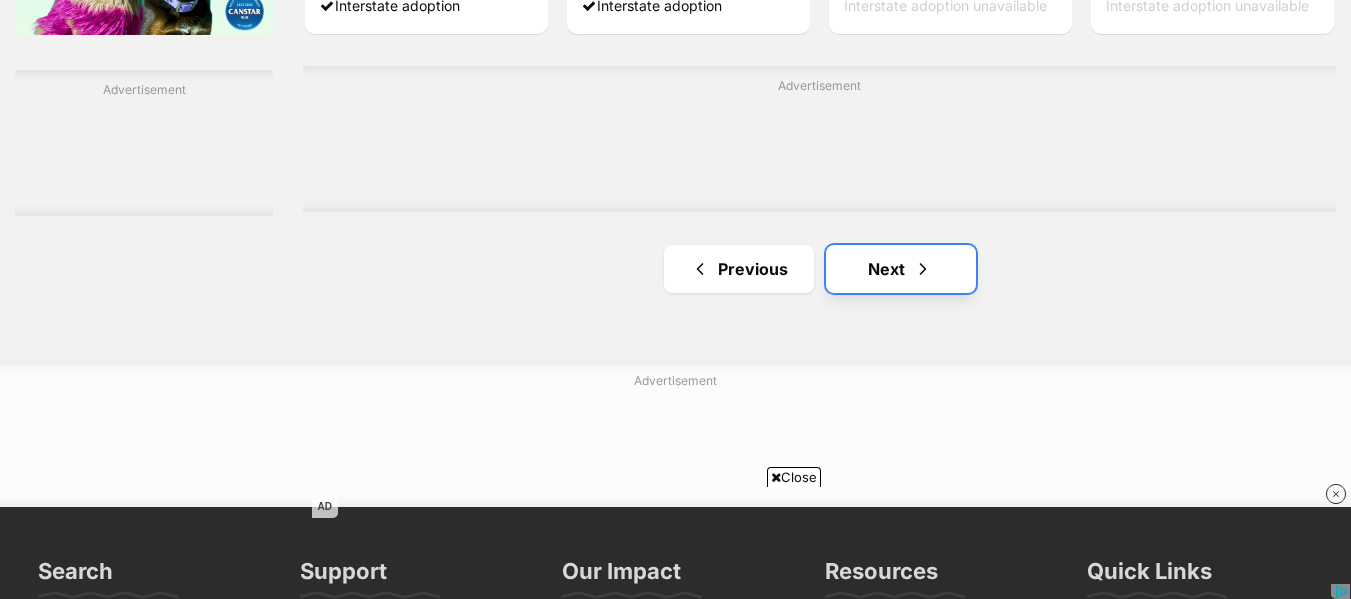click on "Next" at bounding box center (901, 269) 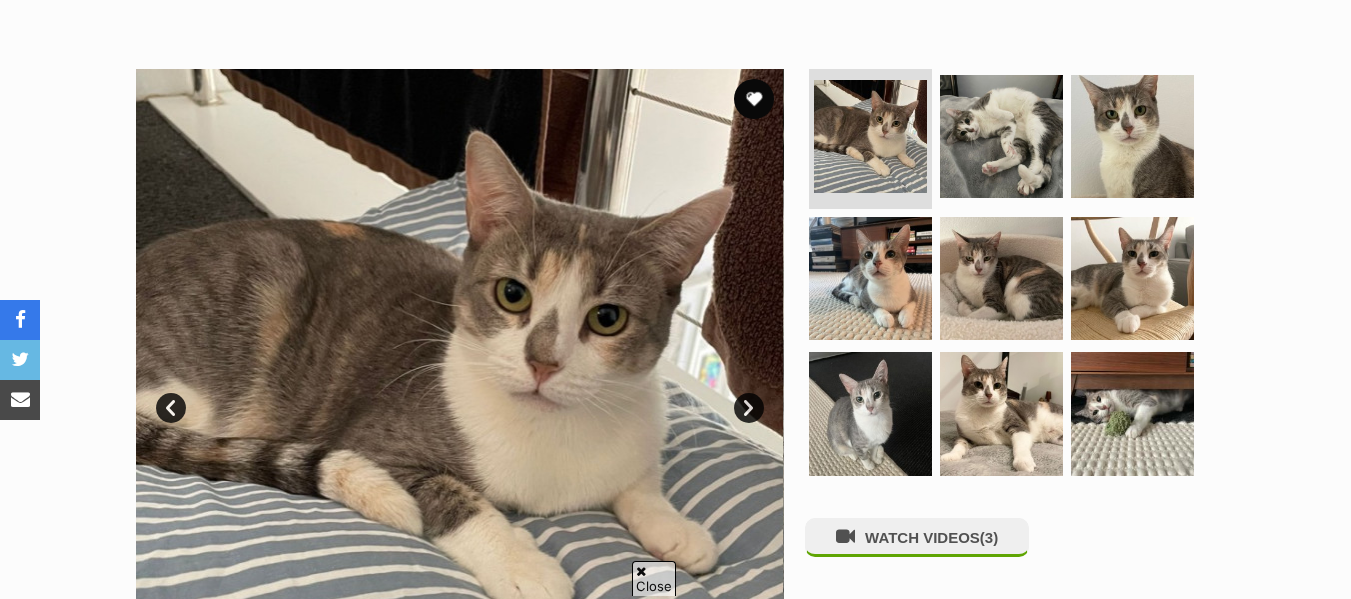 scroll, scrollTop: 360, scrollLeft: 0, axis: vertical 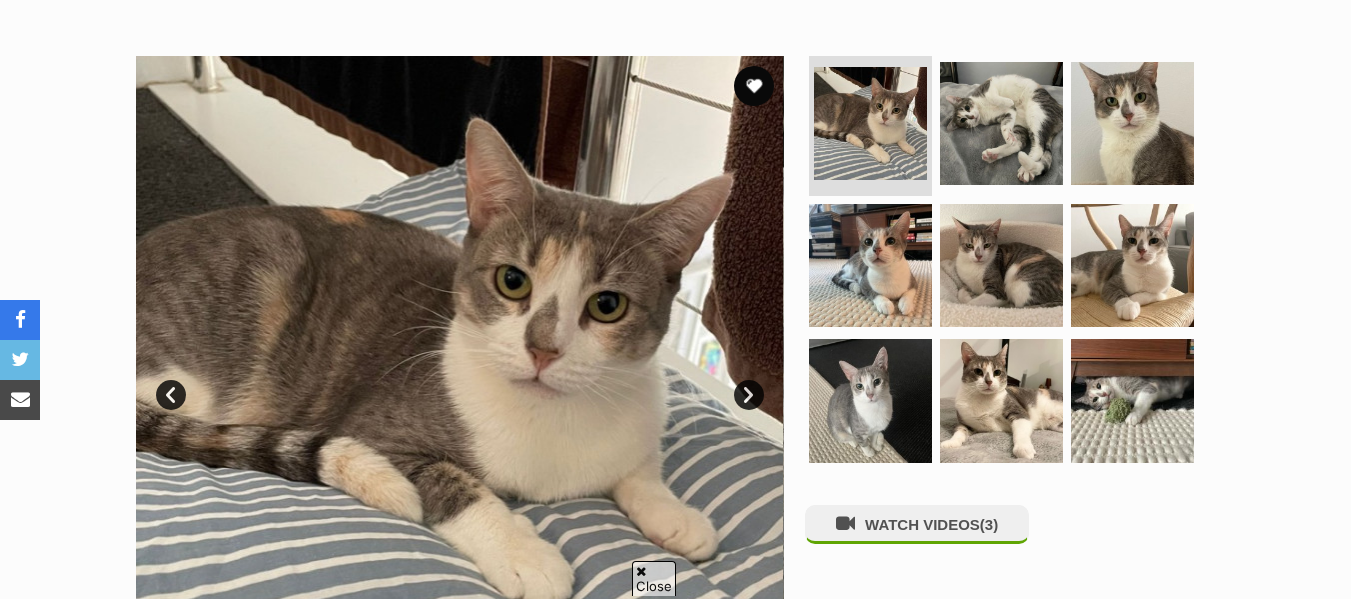 click on "Next" at bounding box center (749, 395) 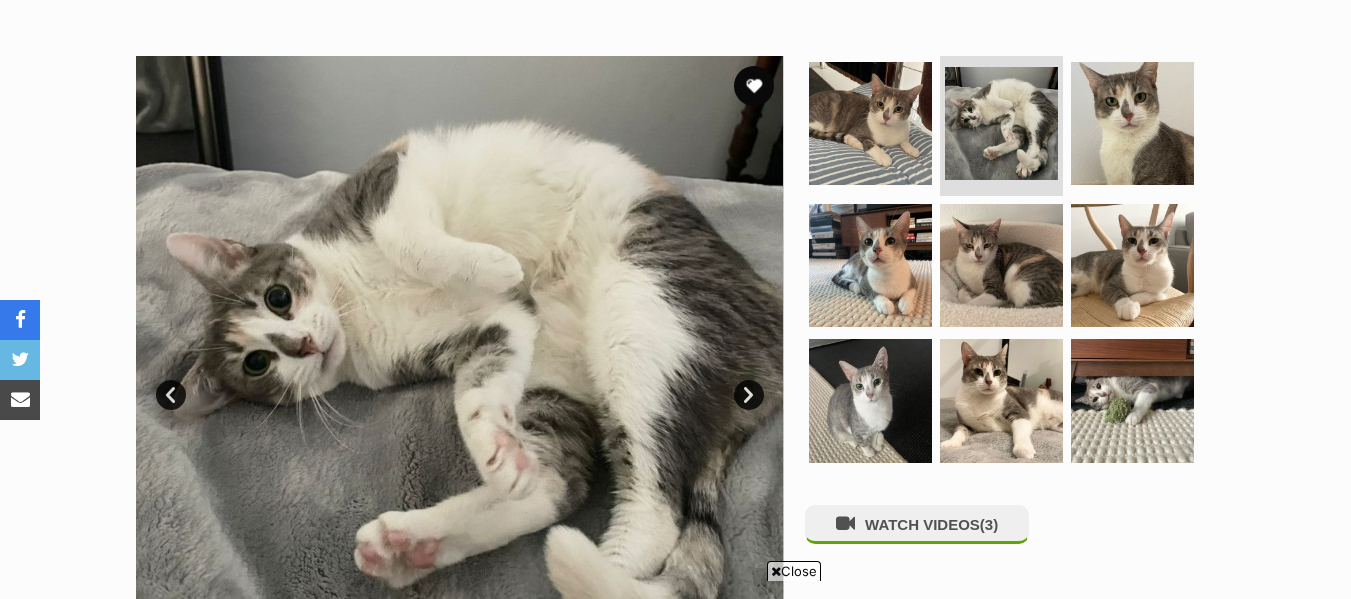 click on "Next" at bounding box center (749, 395) 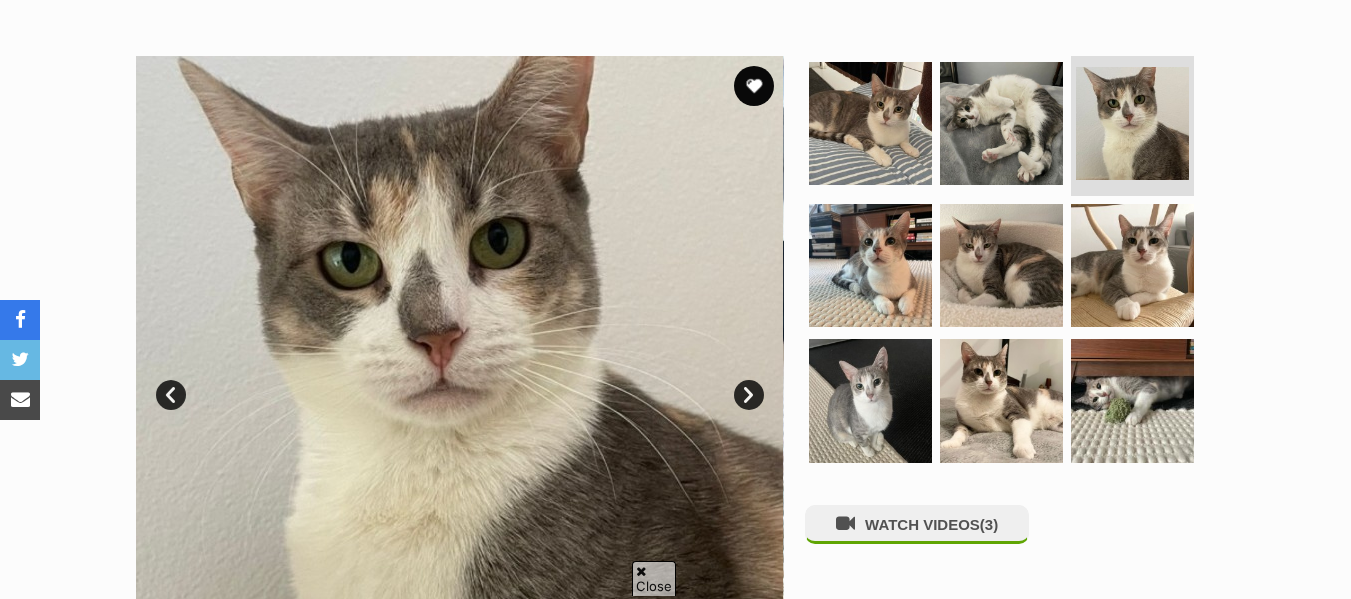 click on "Next" at bounding box center [749, 395] 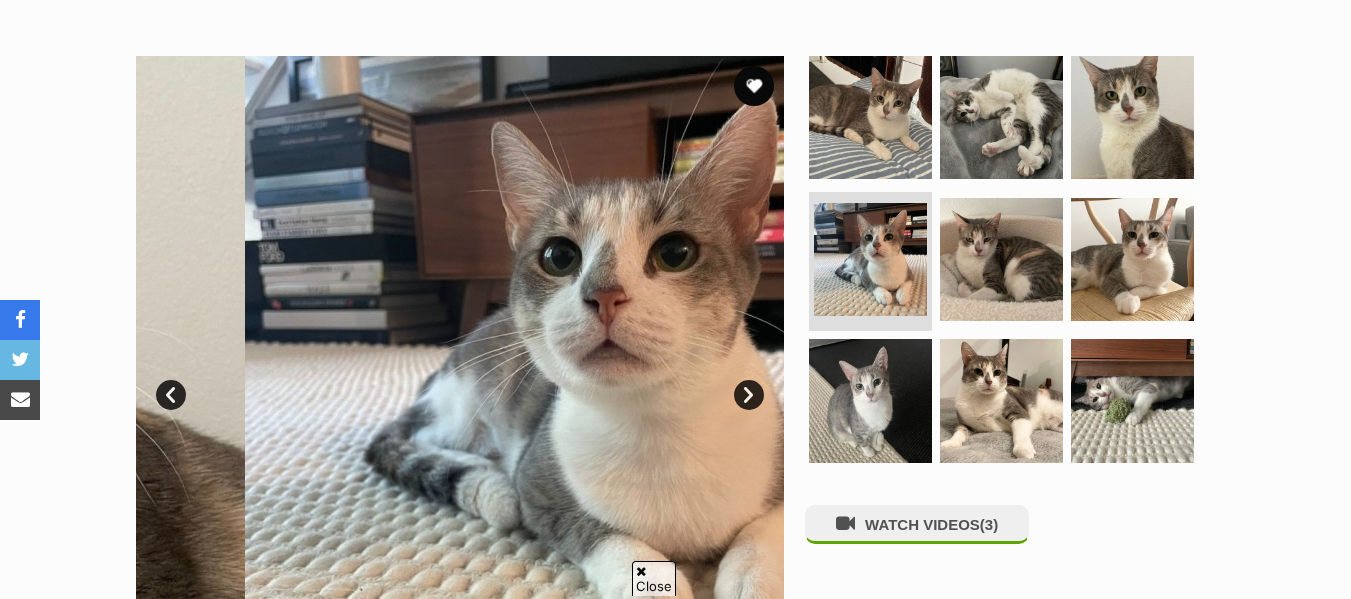 click on "Next" at bounding box center (749, 395) 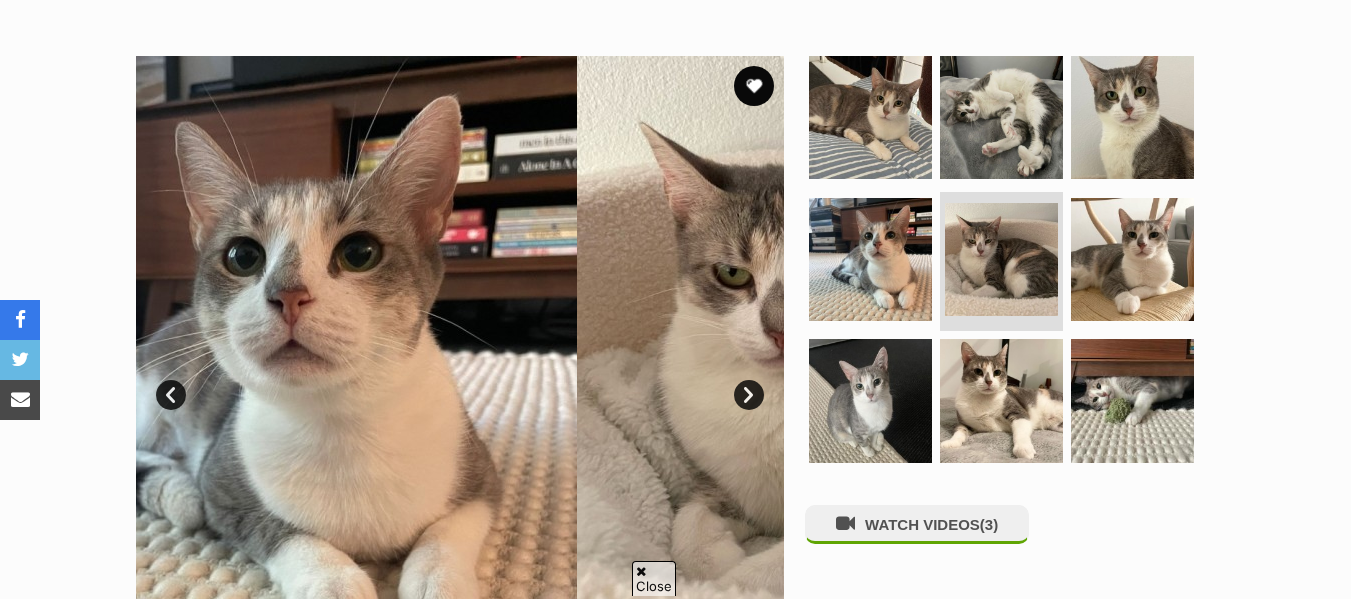 scroll, scrollTop: 0, scrollLeft: 0, axis: both 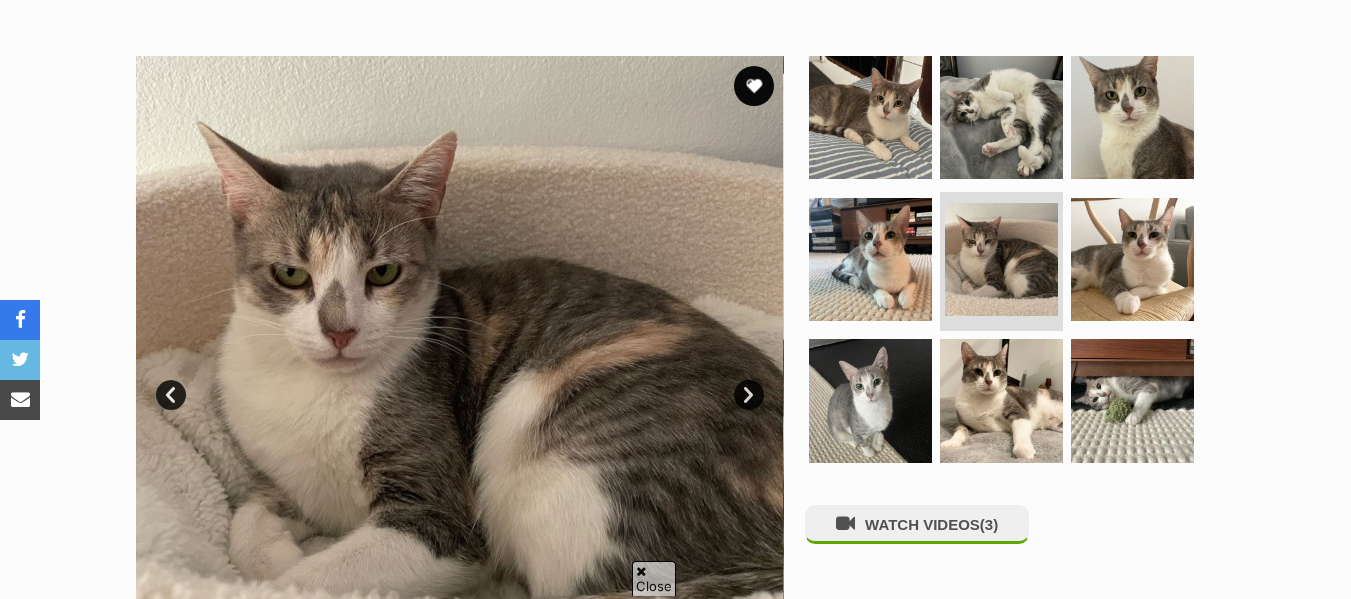 click on "Next" at bounding box center (749, 395) 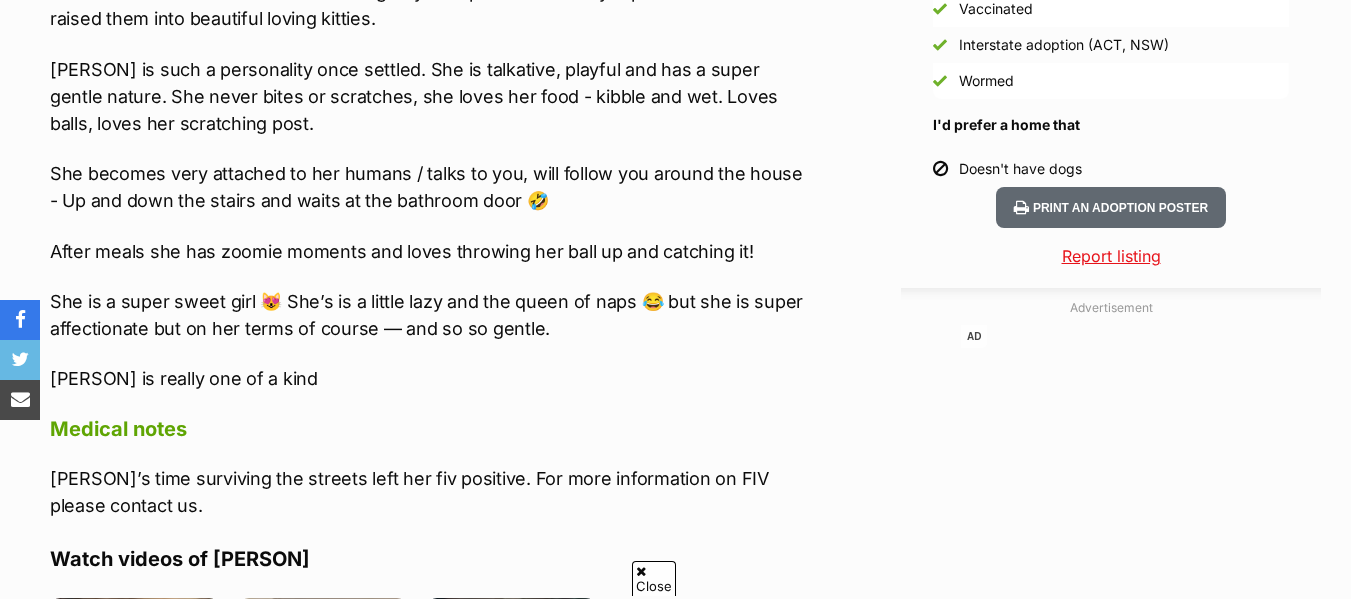 scroll, scrollTop: 1960, scrollLeft: 0, axis: vertical 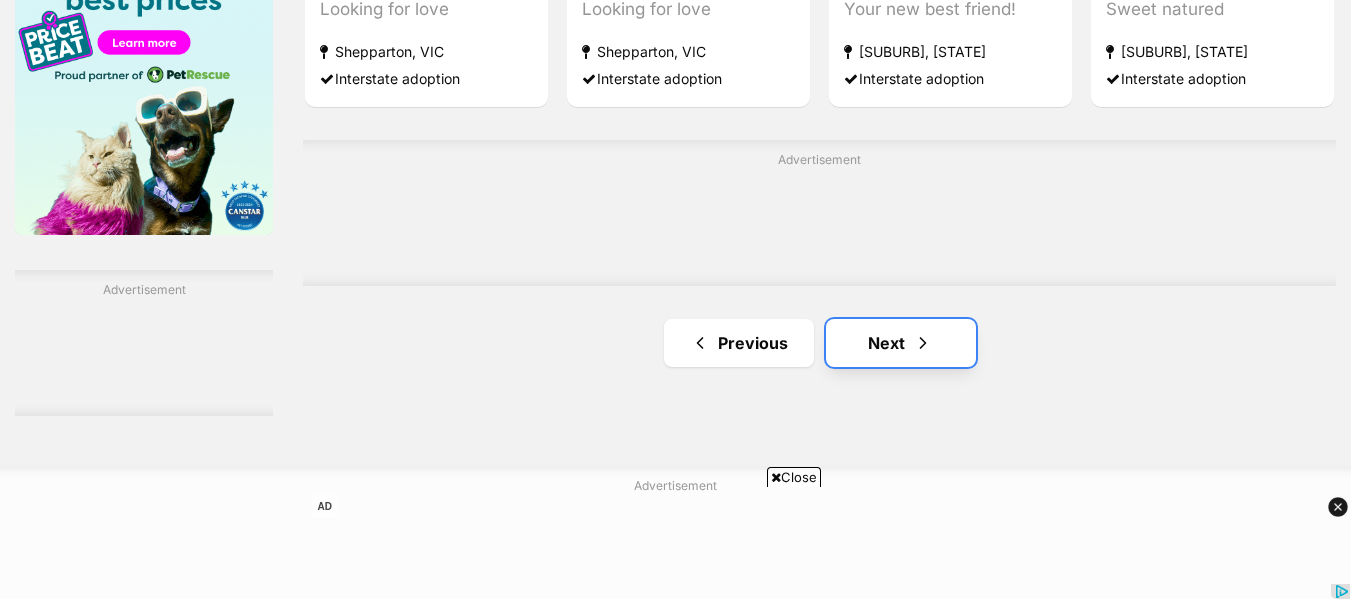 click on "Next" at bounding box center [901, 343] 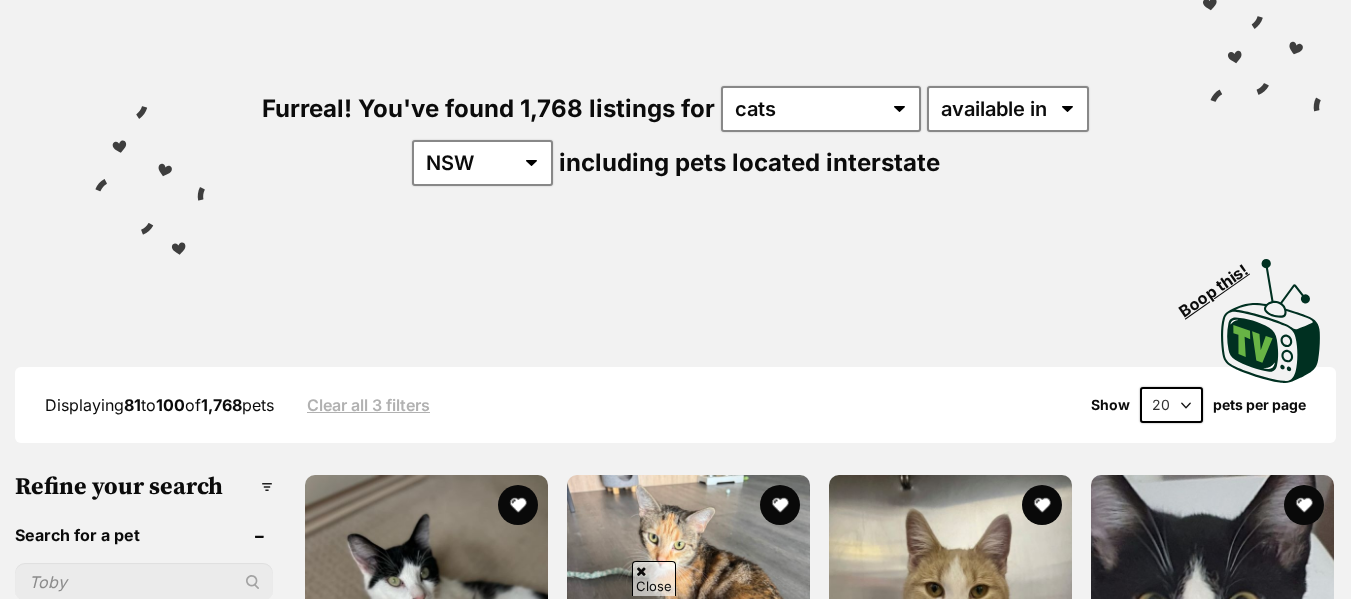 scroll, scrollTop: 520, scrollLeft: 0, axis: vertical 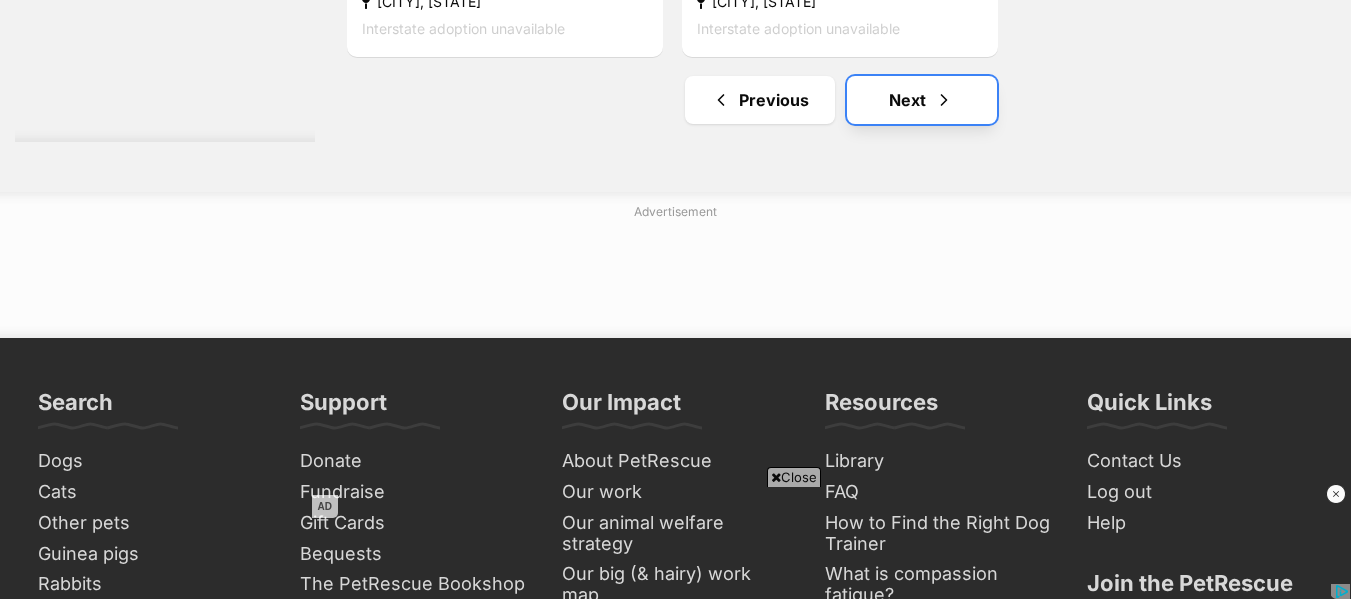 click on "Next" at bounding box center [922, 100] 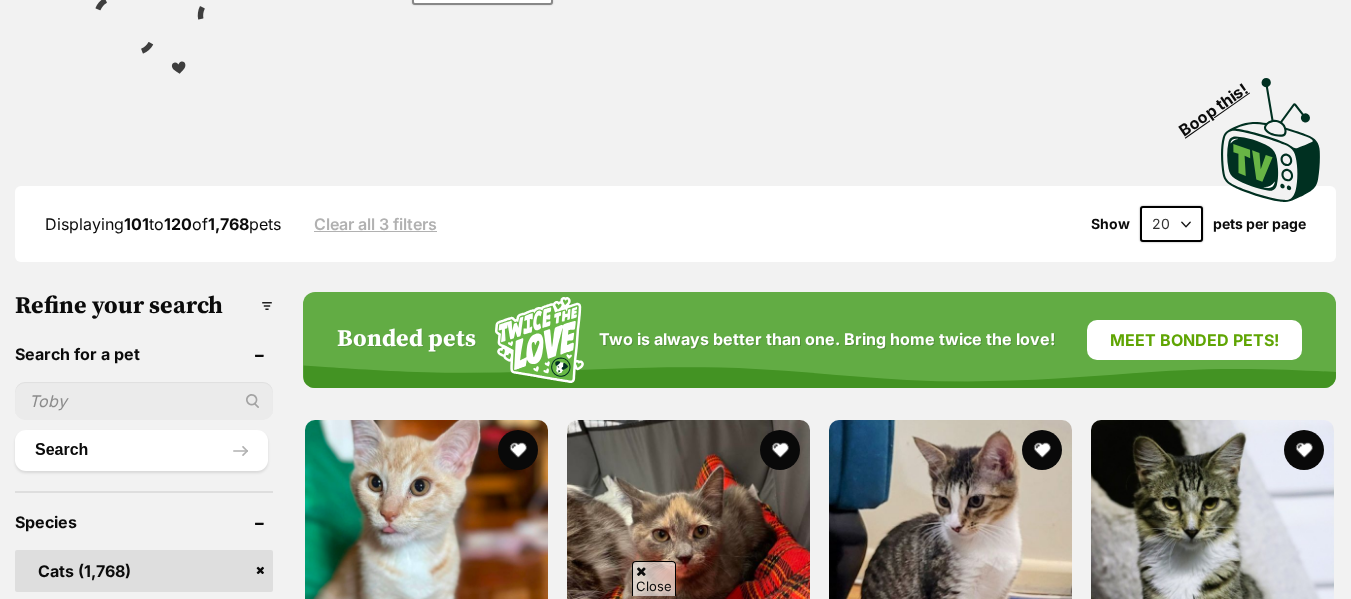 scroll, scrollTop: 720, scrollLeft: 0, axis: vertical 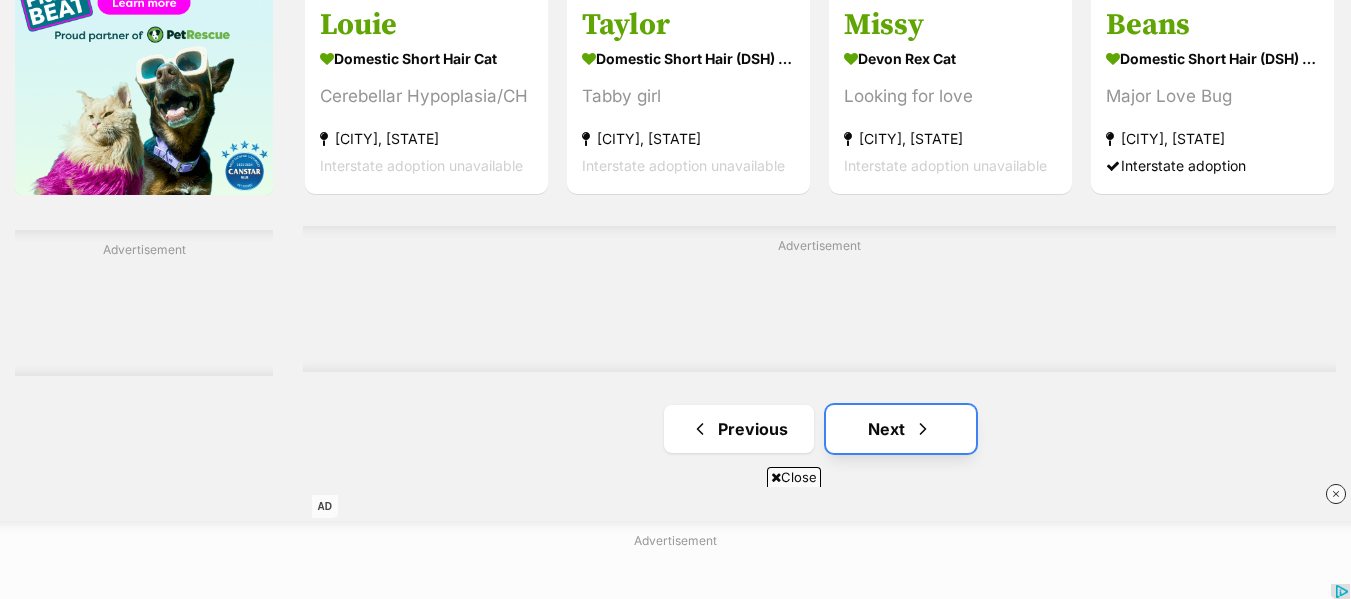 click on "Next" at bounding box center [901, 429] 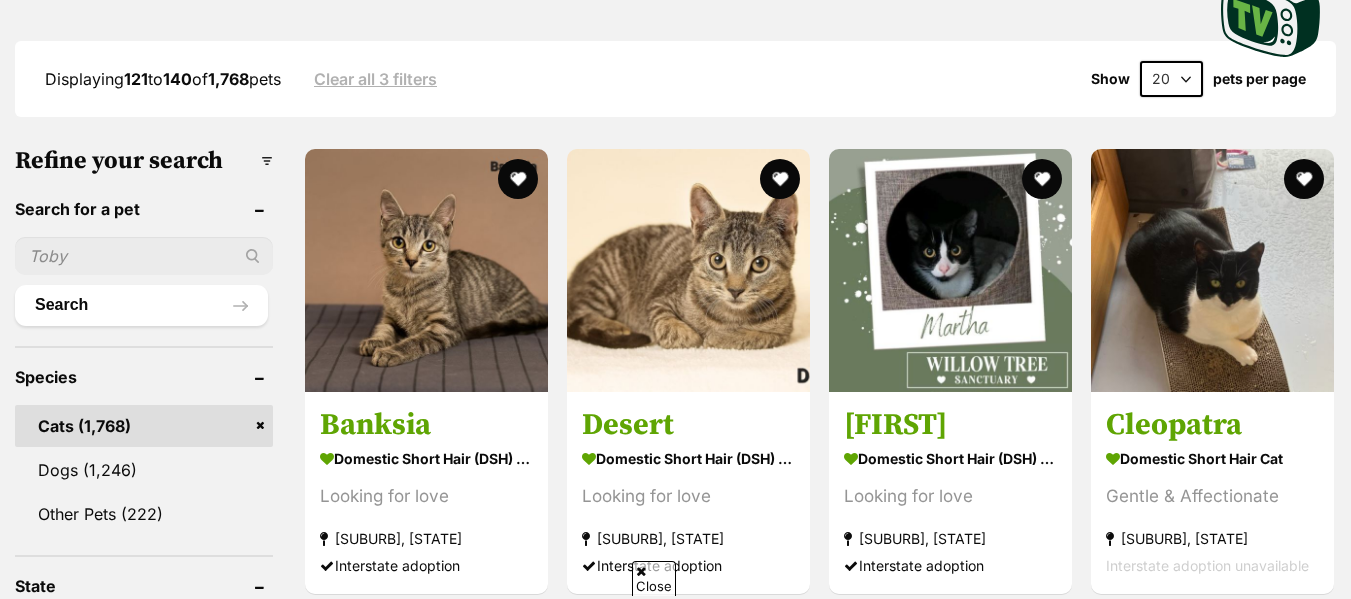scroll, scrollTop: 520, scrollLeft: 0, axis: vertical 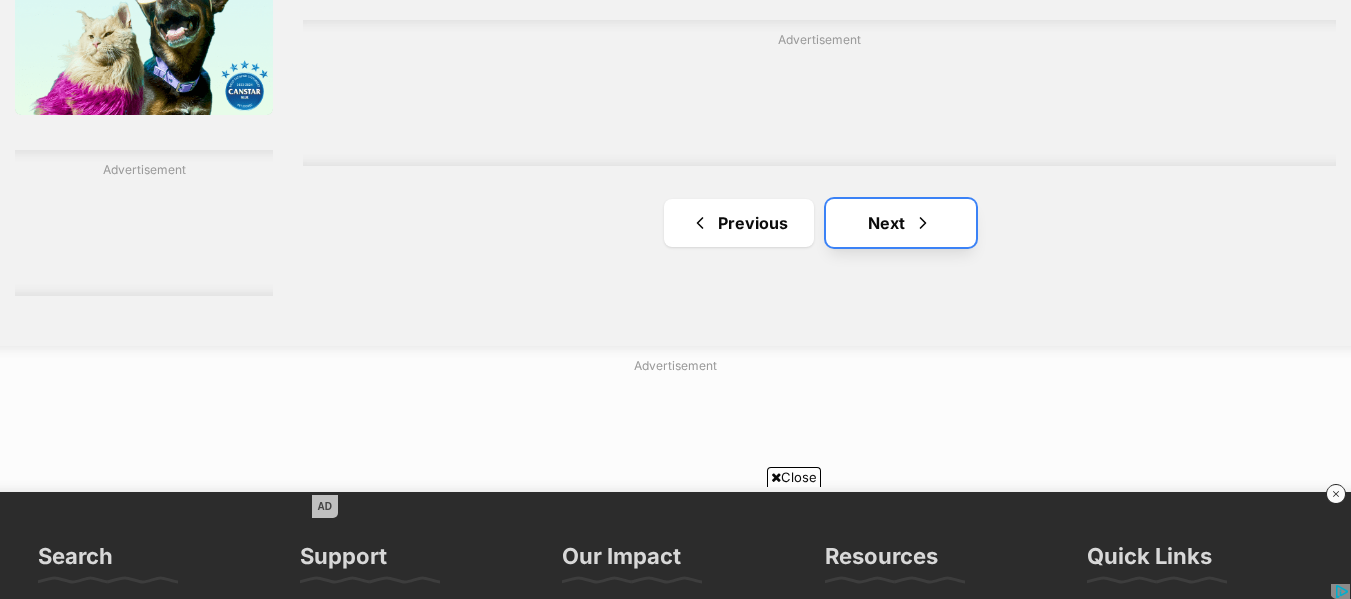 click on "Next" at bounding box center [901, 223] 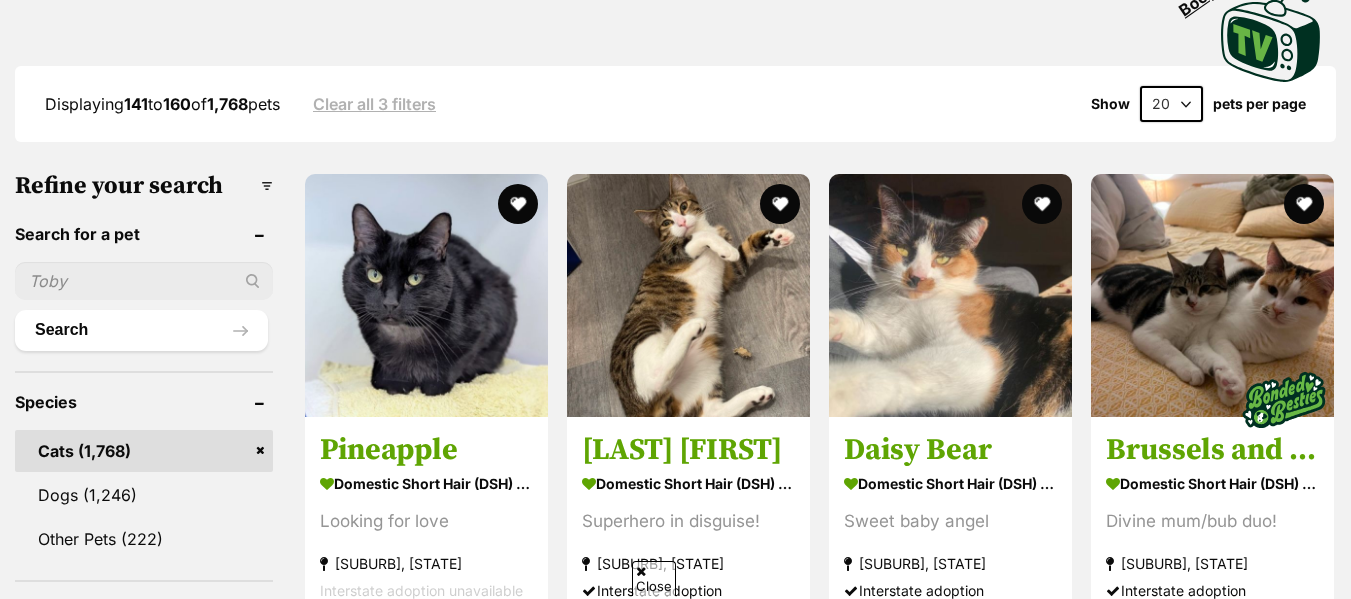 scroll, scrollTop: 0, scrollLeft: 0, axis: both 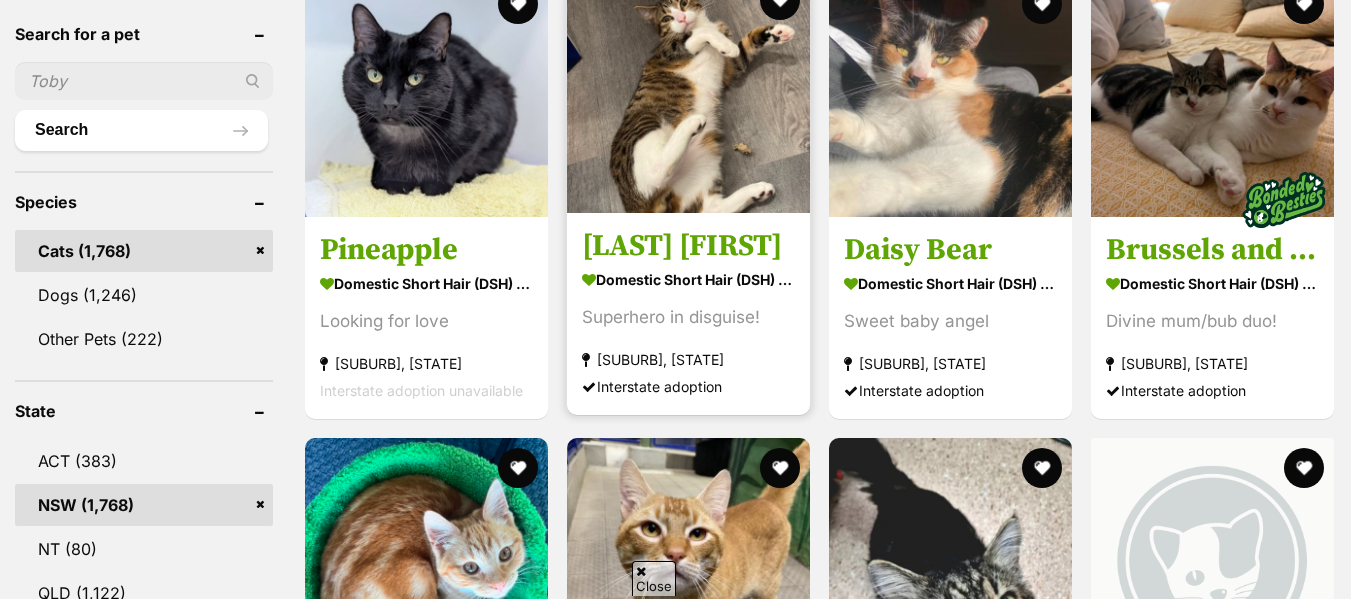 click on "[NAME]" at bounding box center (688, 246) 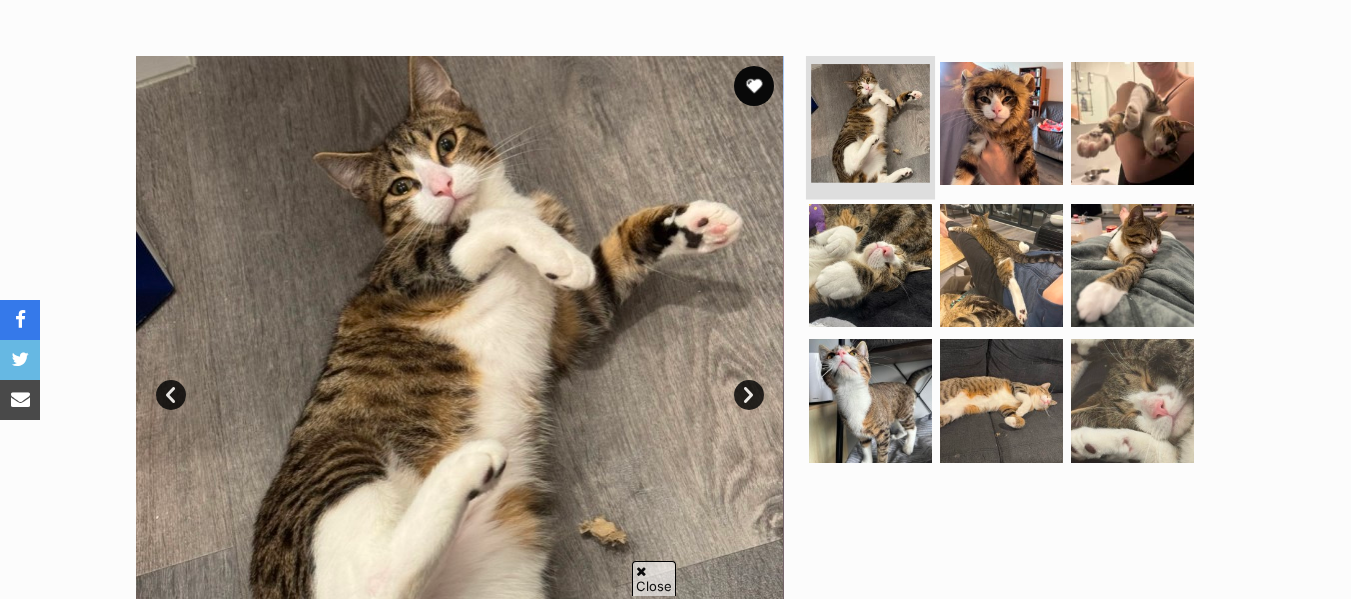 scroll, scrollTop: 360, scrollLeft: 0, axis: vertical 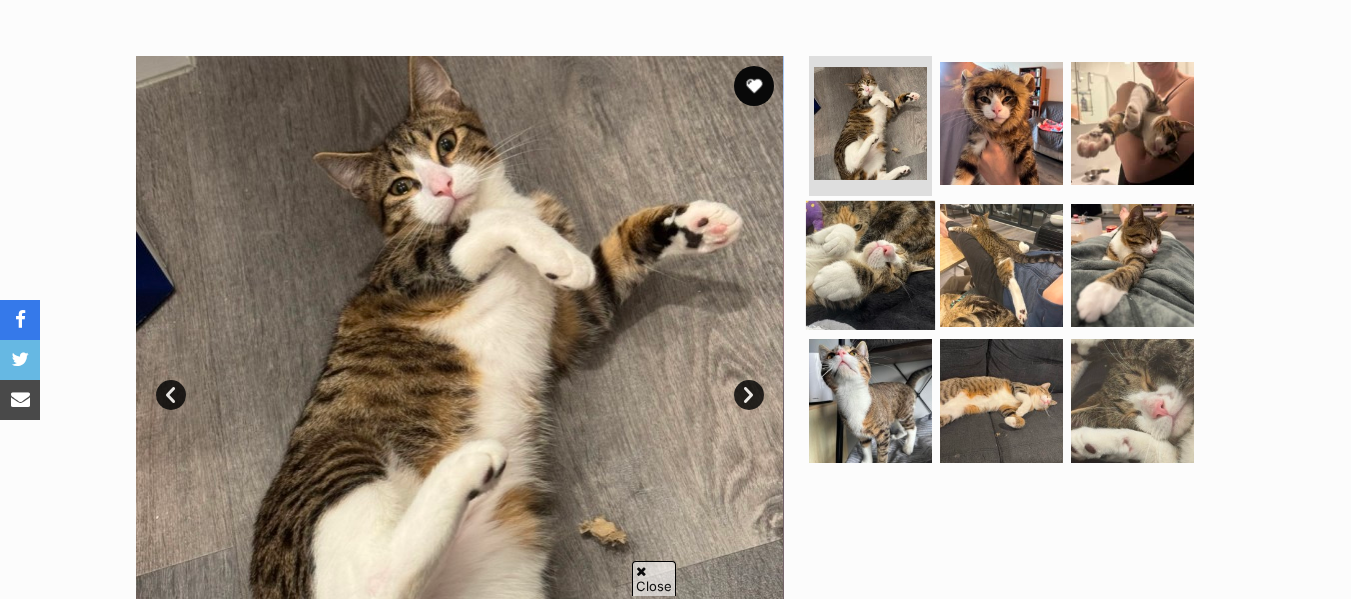 click at bounding box center (870, 264) 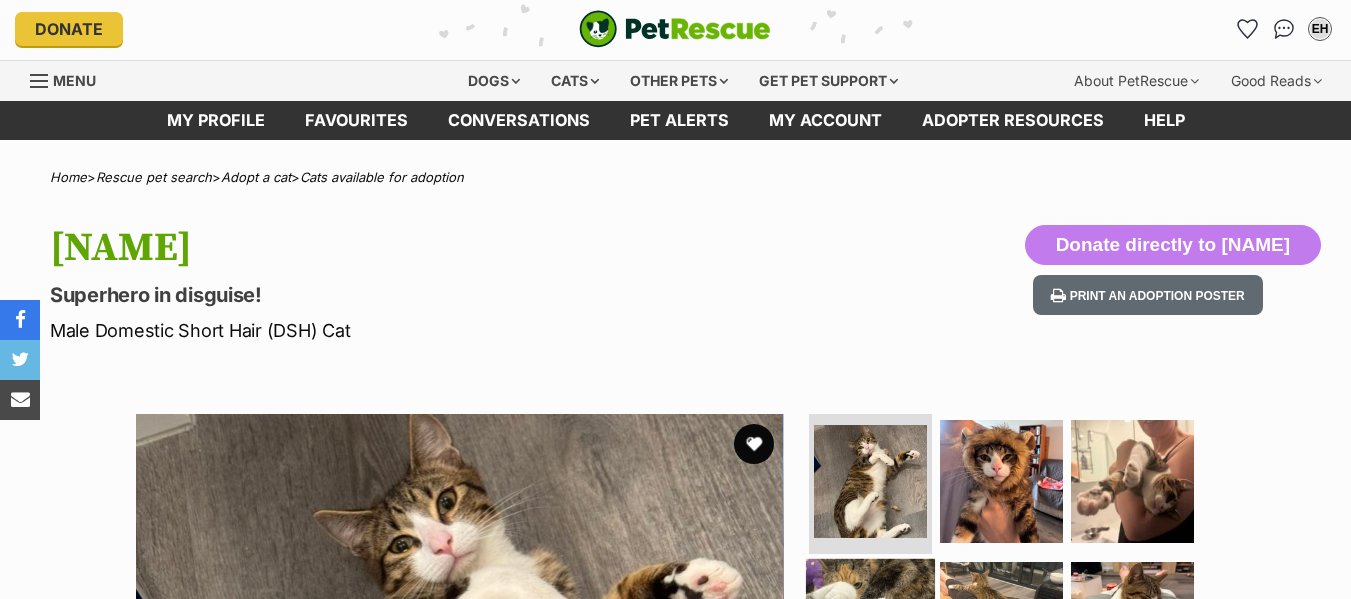 scroll, scrollTop: 0, scrollLeft: 0, axis: both 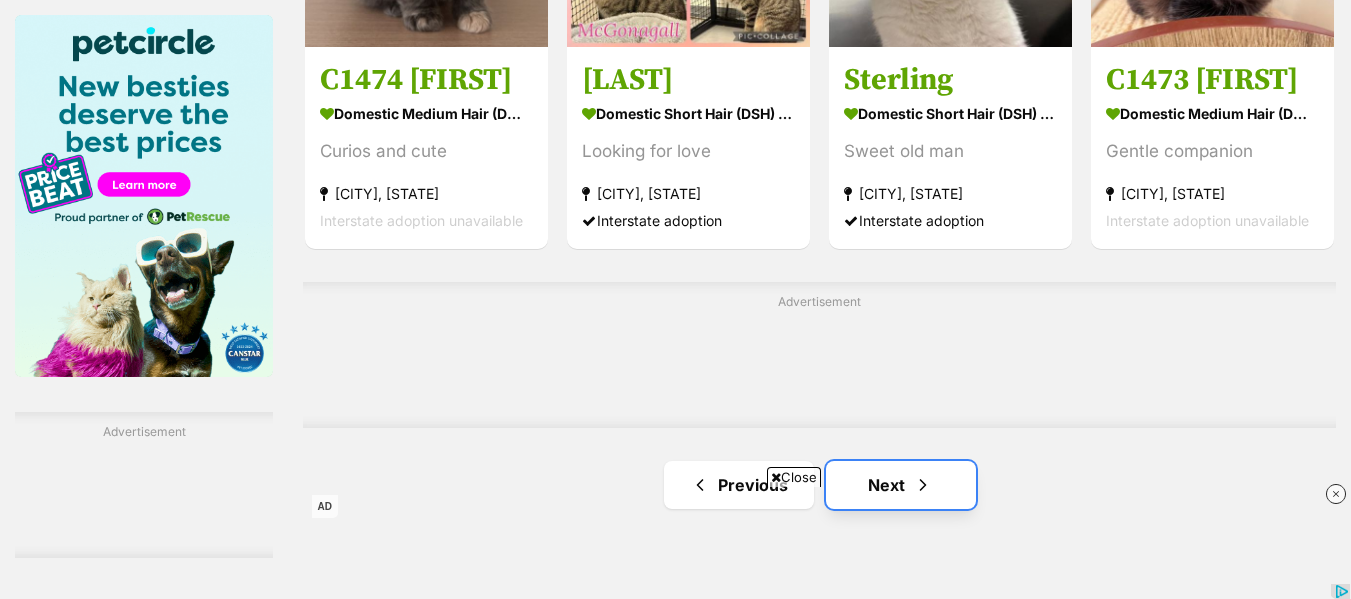 click on "Next" at bounding box center (901, 485) 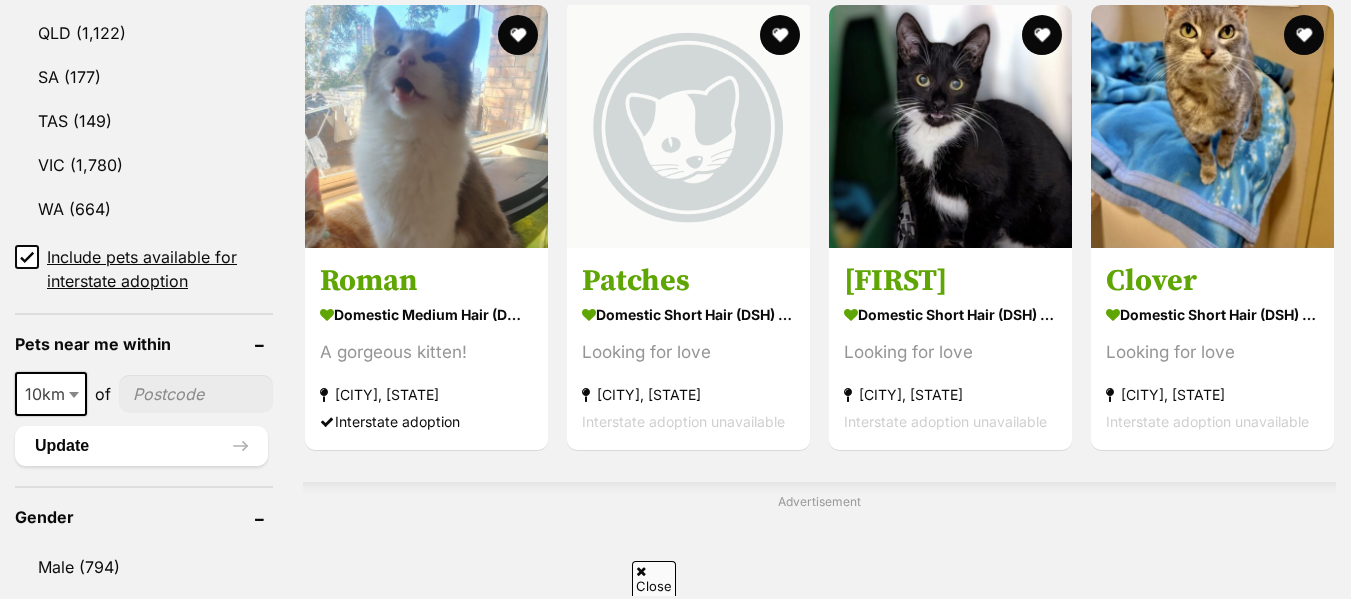 scroll, scrollTop: 1240, scrollLeft: 0, axis: vertical 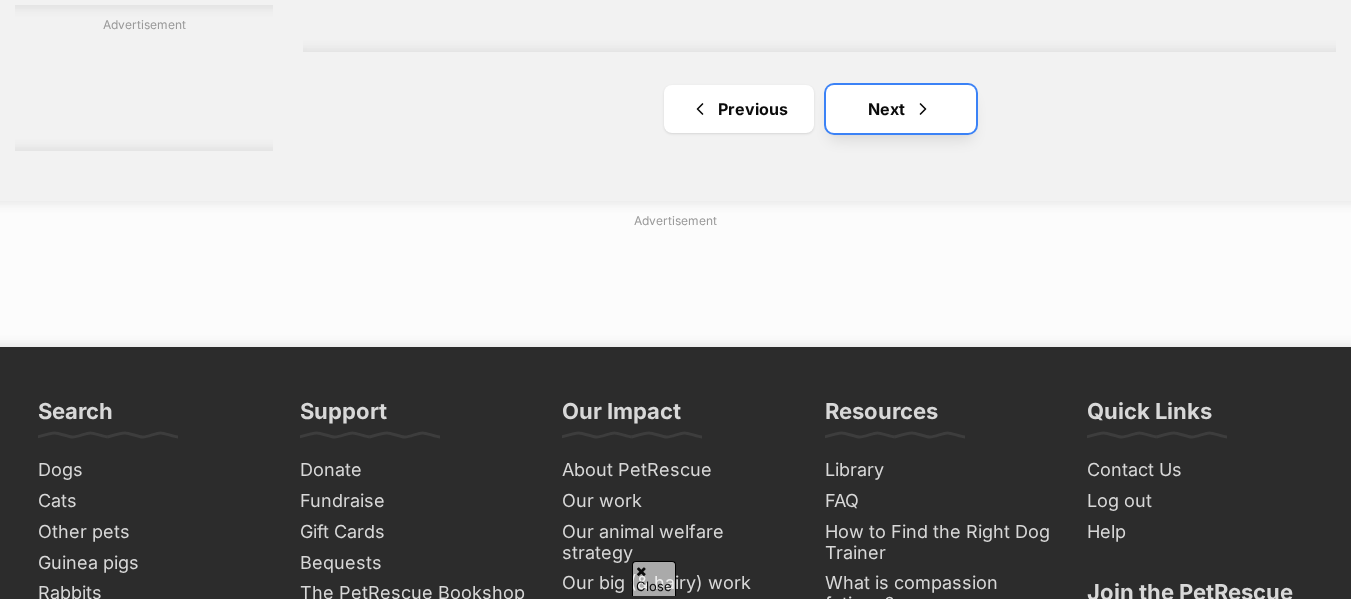 click at bounding box center (923, 109) 